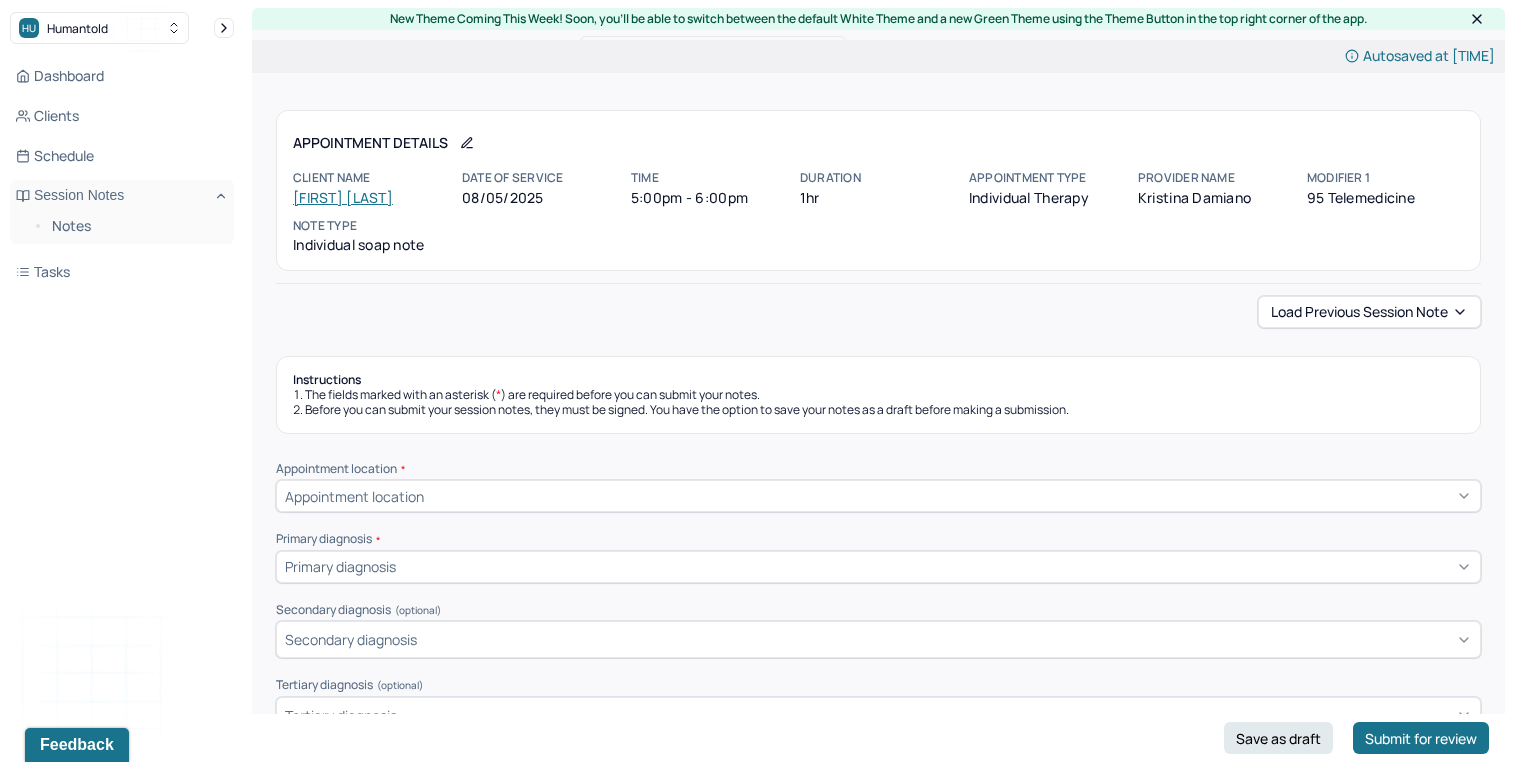 scroll, scrollTop: 0, scrollLeft: 0, axis: both 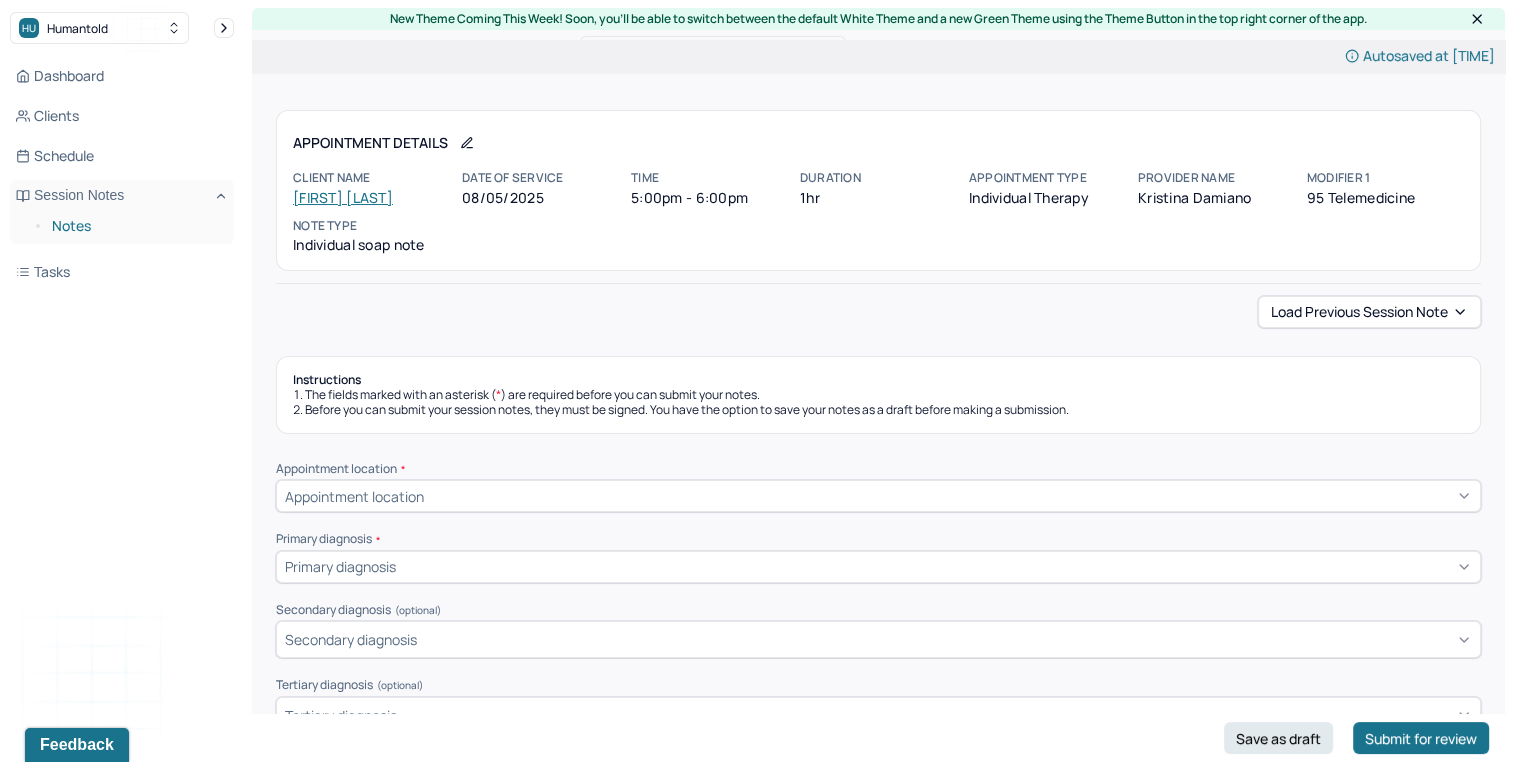 click on "Notes" at bounding box center (135, 226) 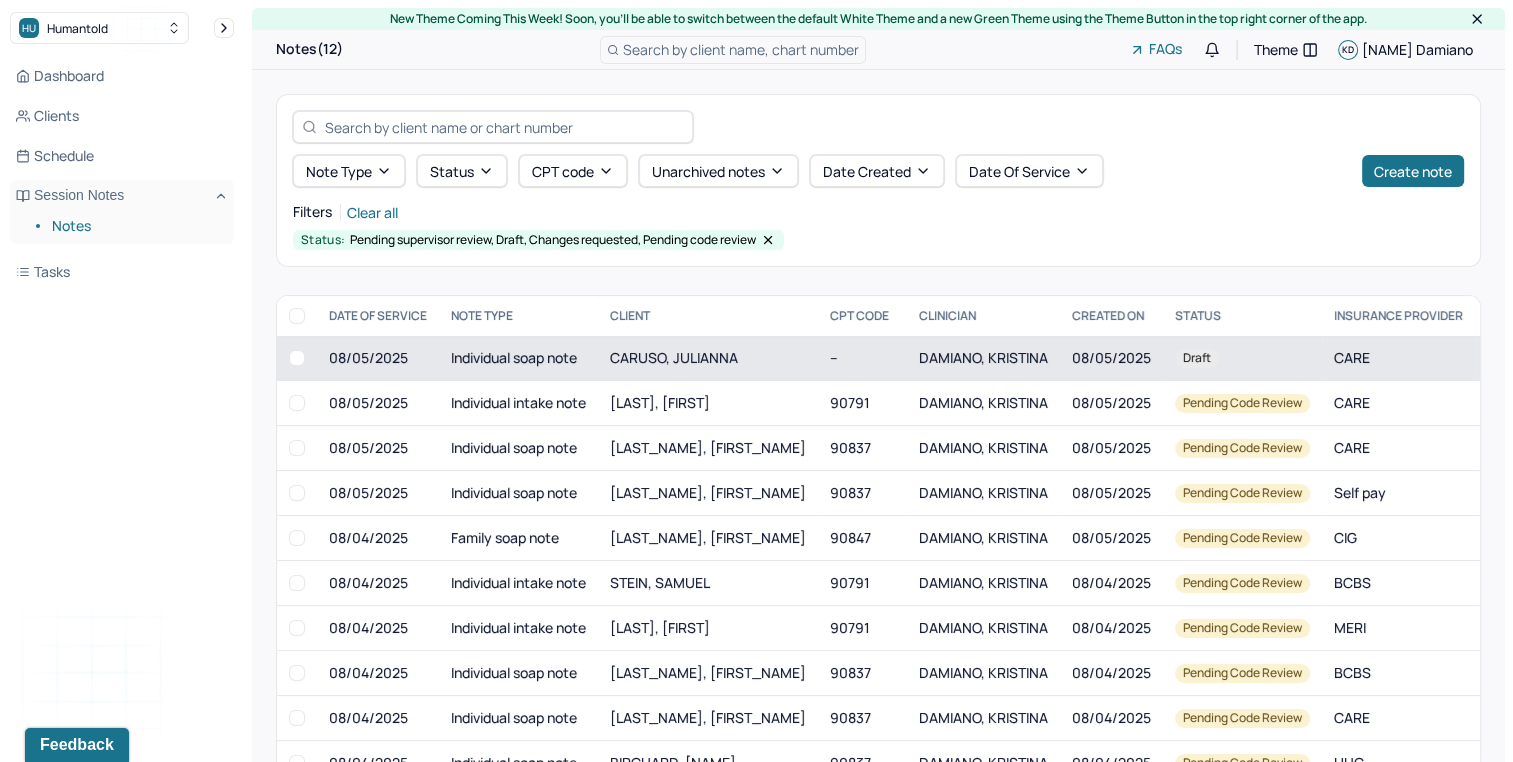 click on "08/05/2025" at bounding box center (378, 358) 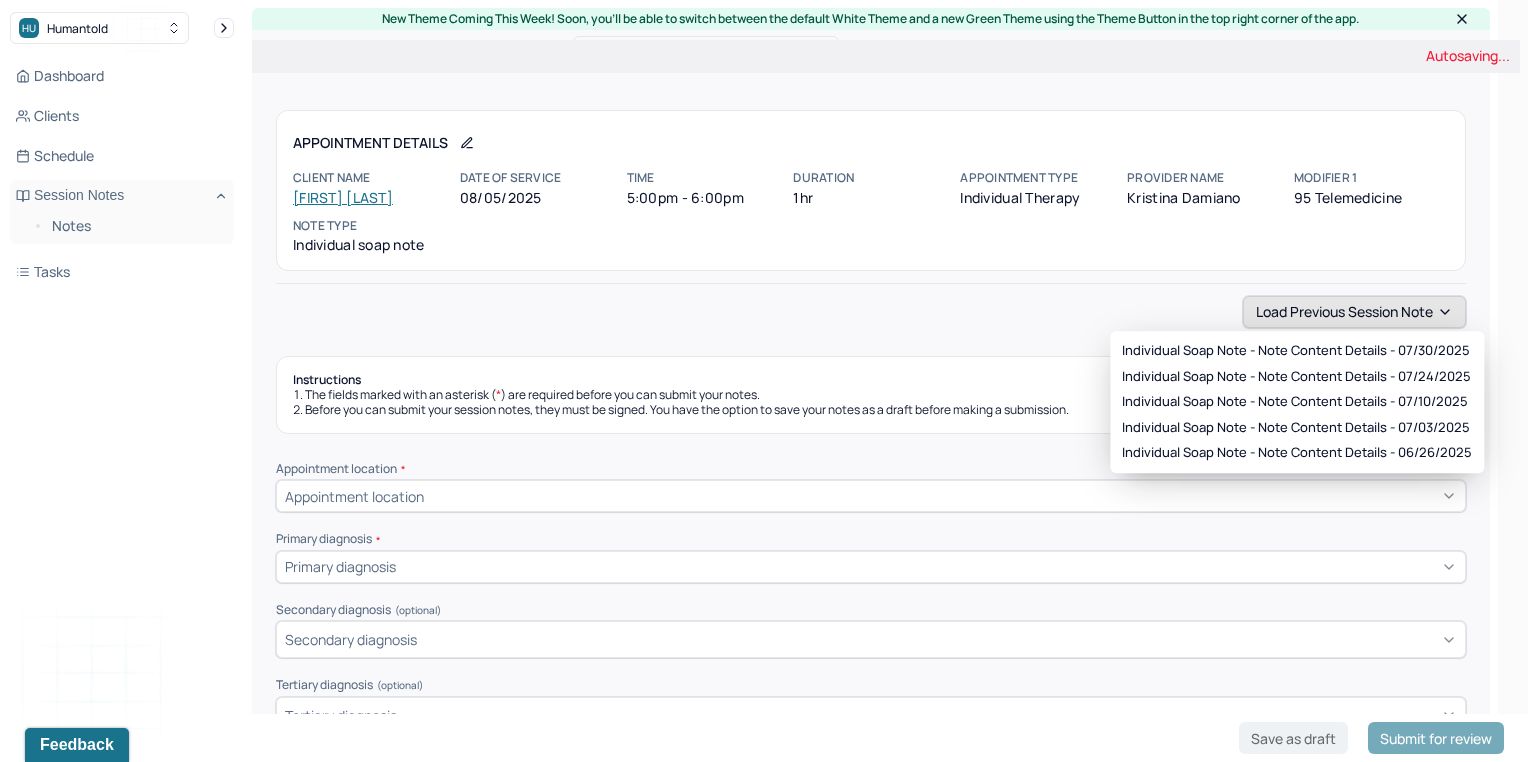 click on "Load previous session note" at bounding box center [1354, 312] 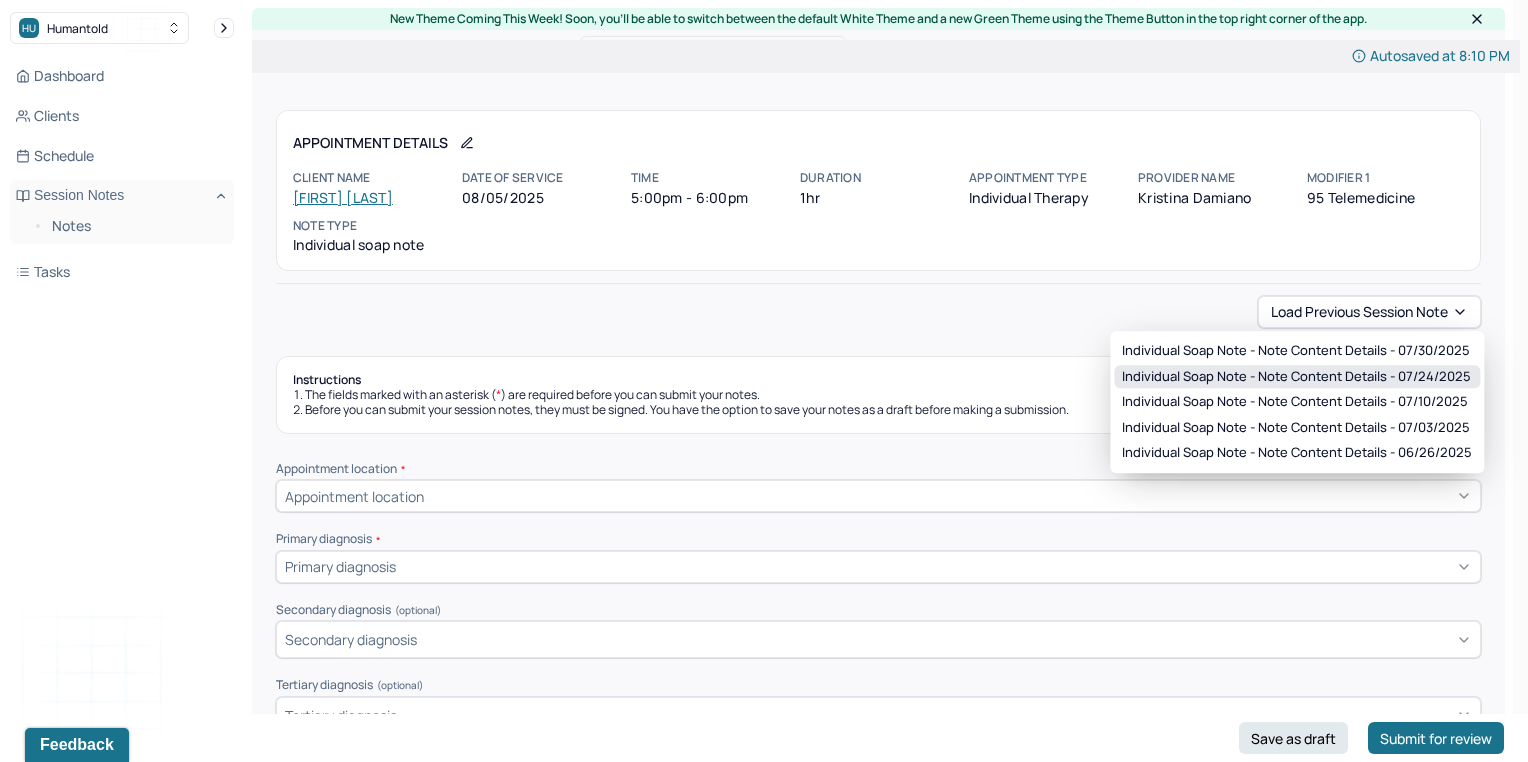 click on "Individual soap note   - Note content Details -   [DATE]" at bounding box center [1297, 377] 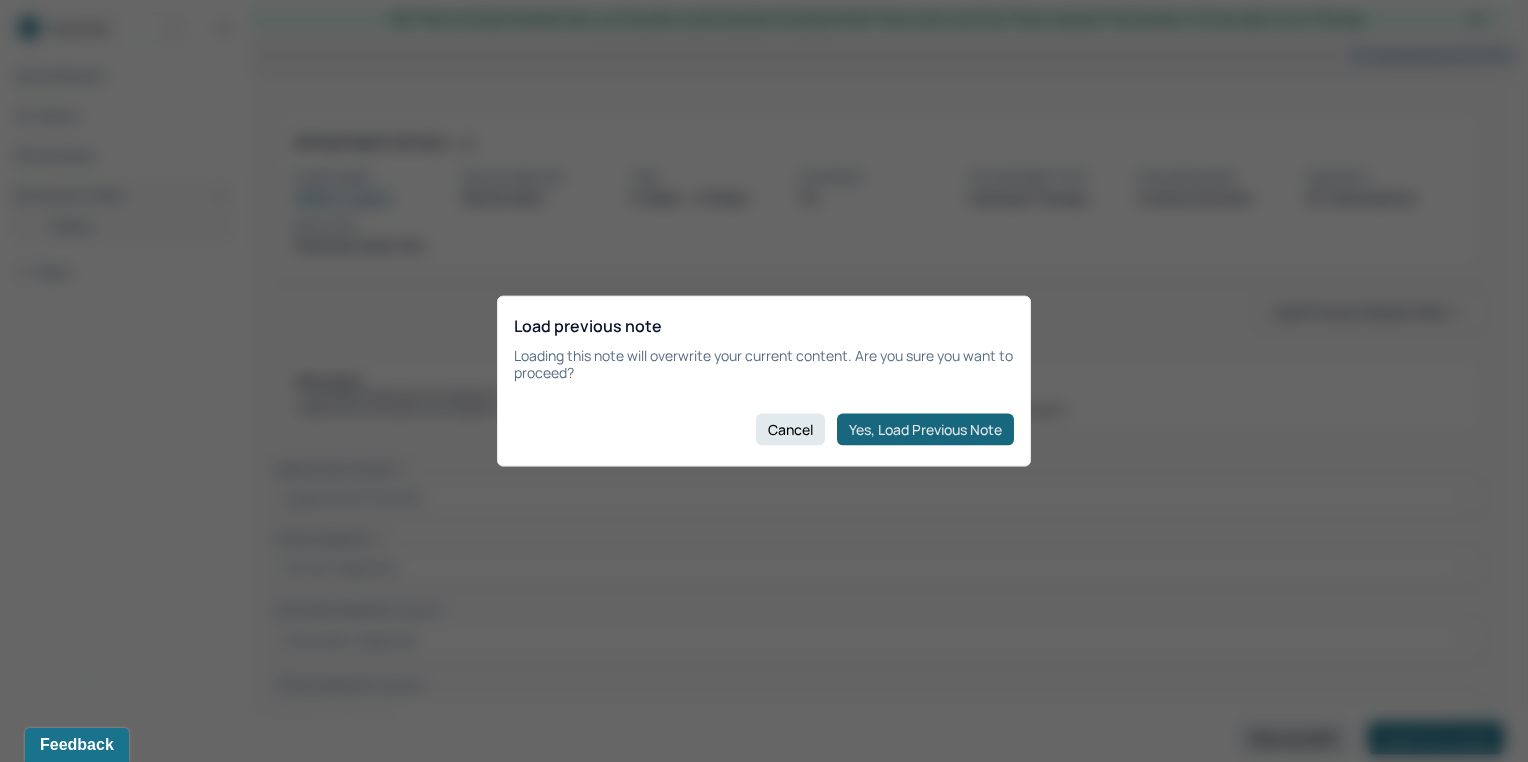 click on "Yes, Load Previous Note" at bounding box center (925, 429) 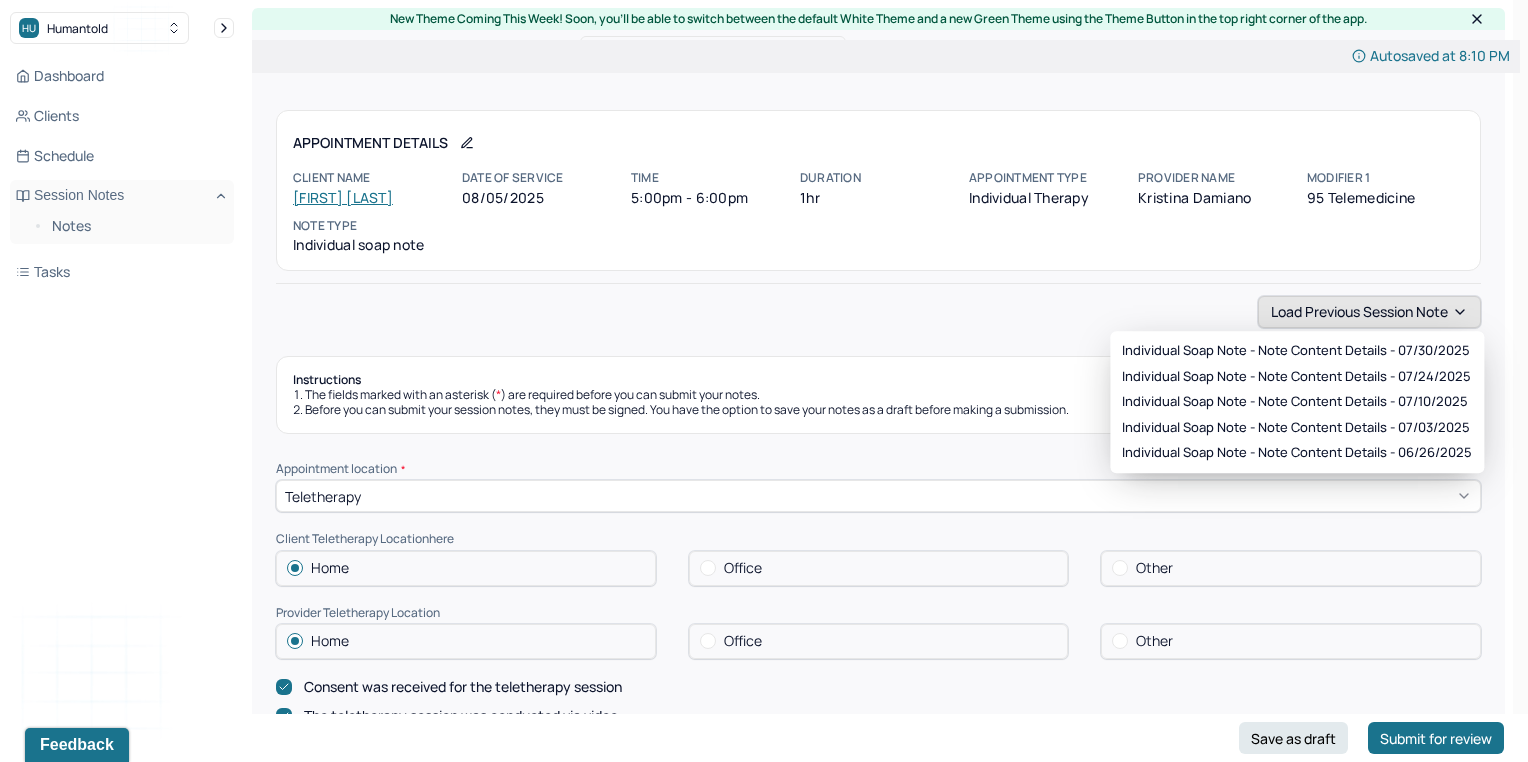 click on "Load previous session note" at bounding box center [1369, 312] 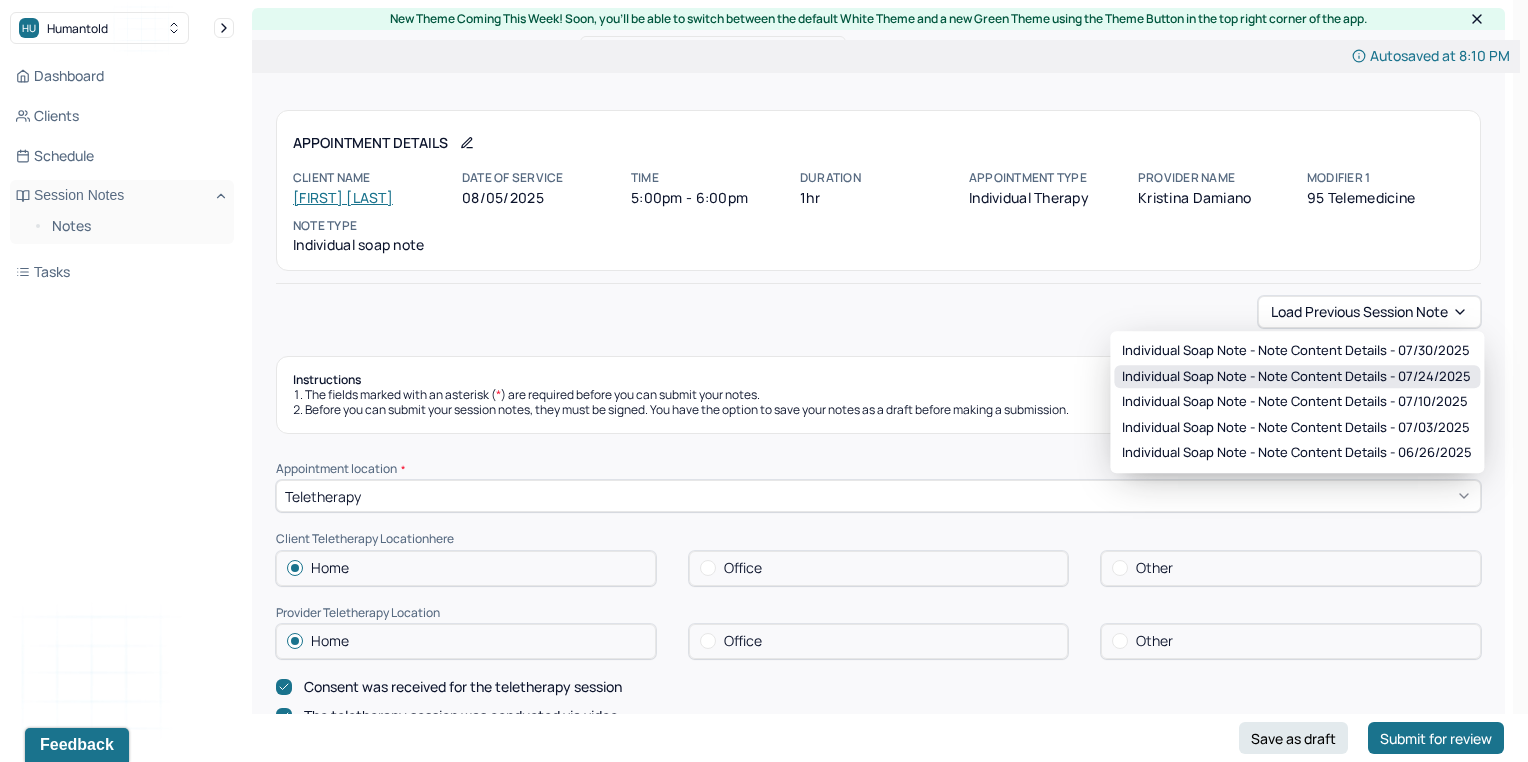 click on "Individual soap note   - Note content Details -   [DATE]" at bounding box center (1296, 377) 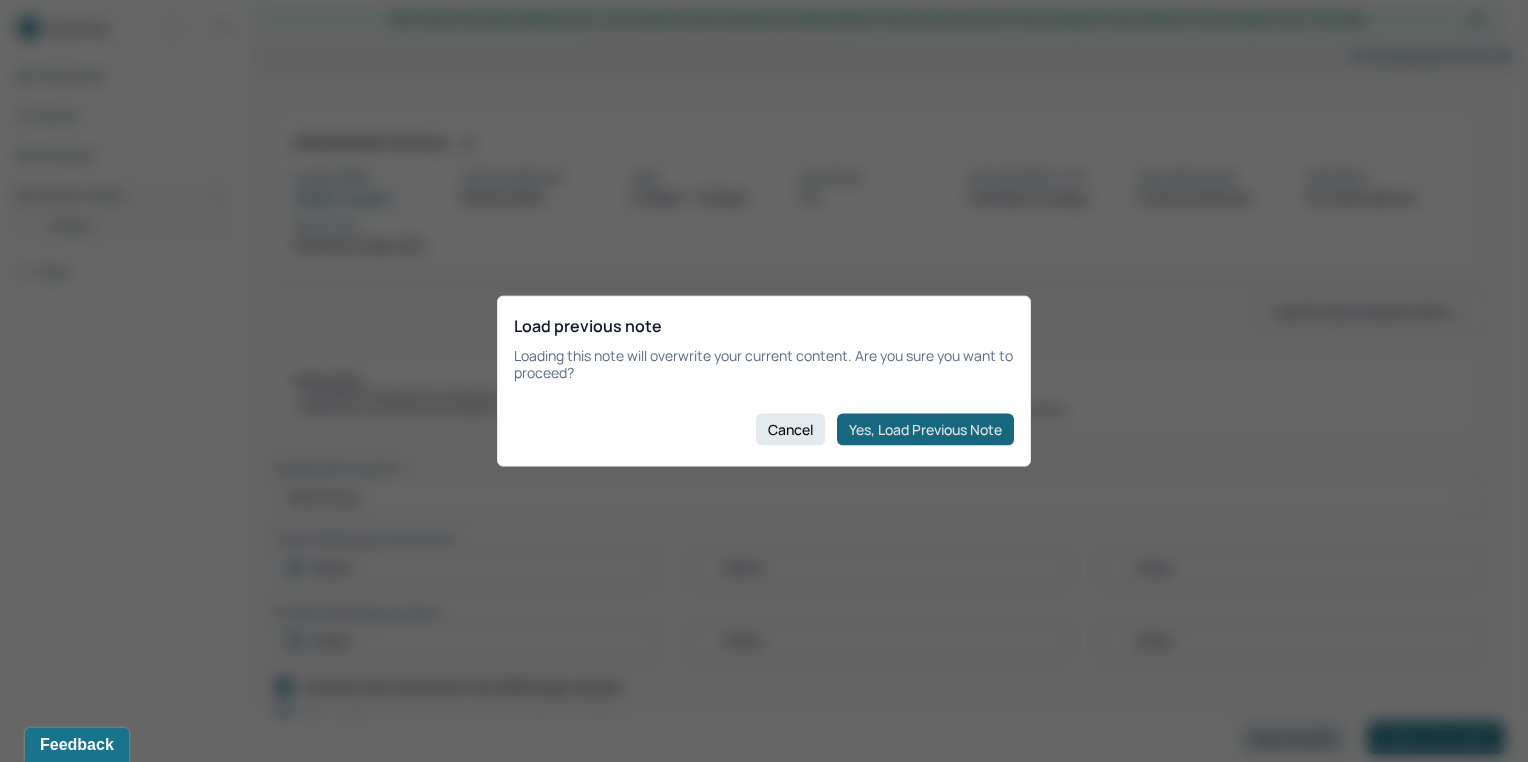 click on "Yes, Load Previous Note" at bounding box center [925, 429] 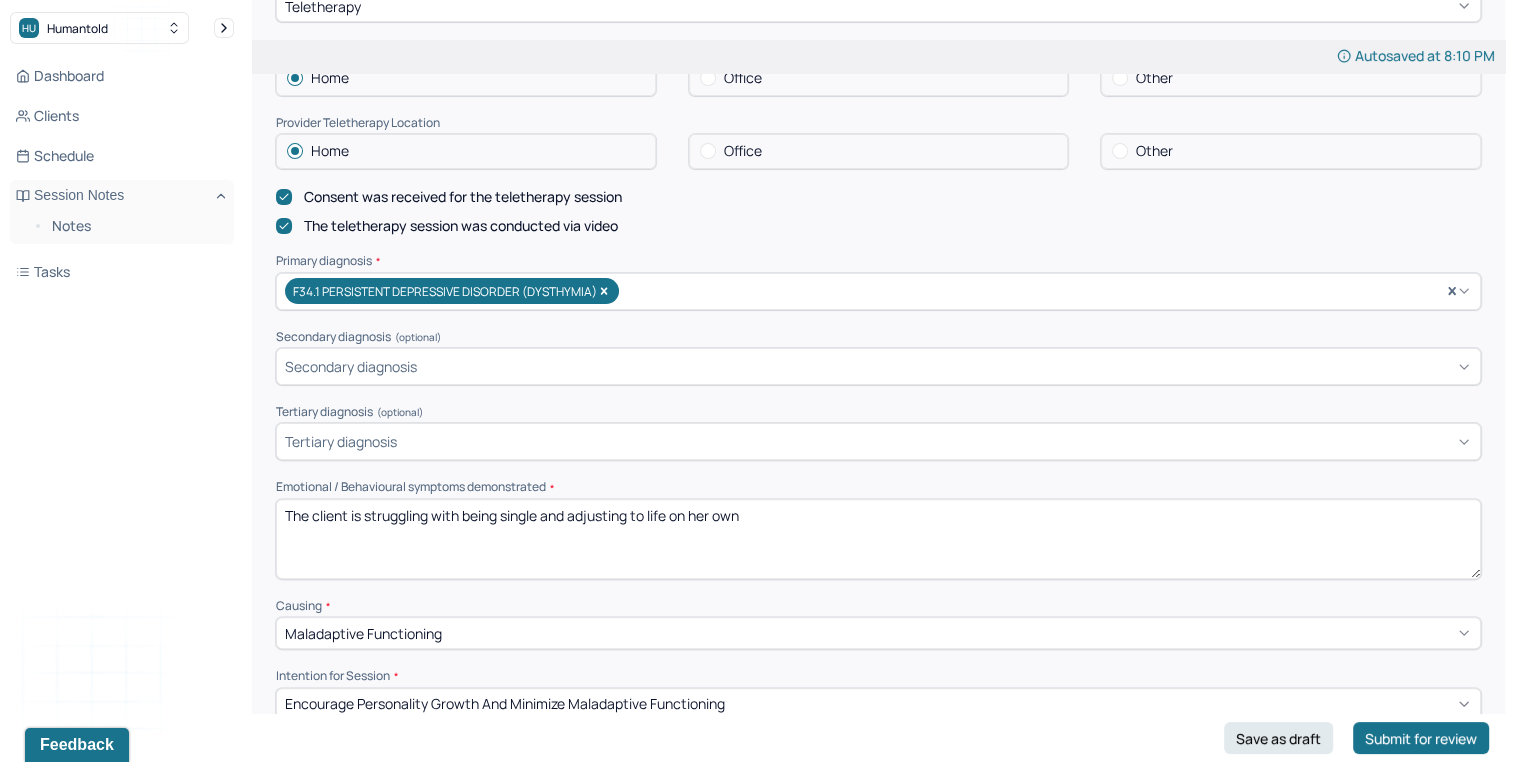 scroll, scrollTop: 510, scrollLeft: 0, axis: vertical 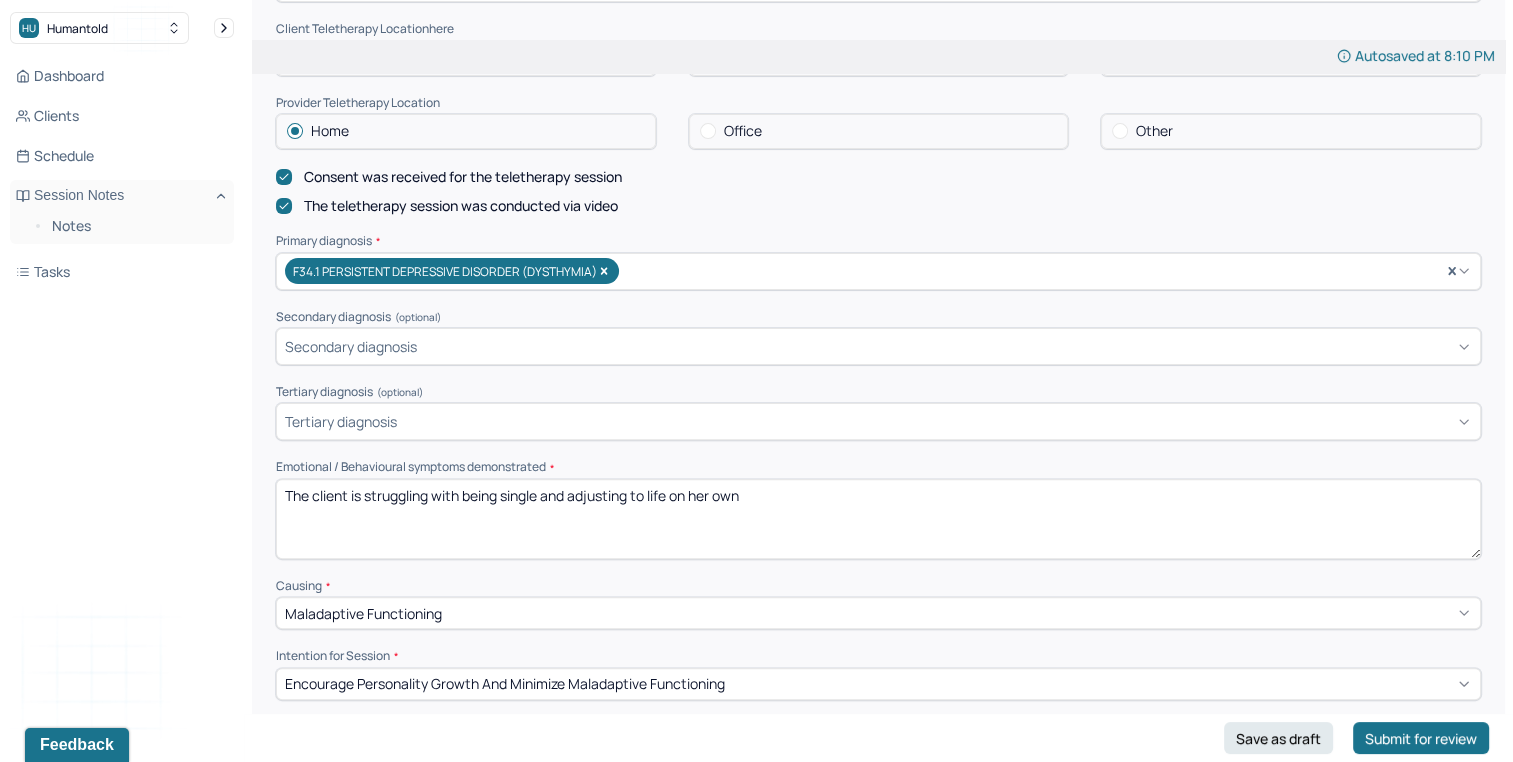 drag, startPoint x: 464, startPoint y: 486, endPoint x: 968, endPoint y: 469, distance: 504.28662 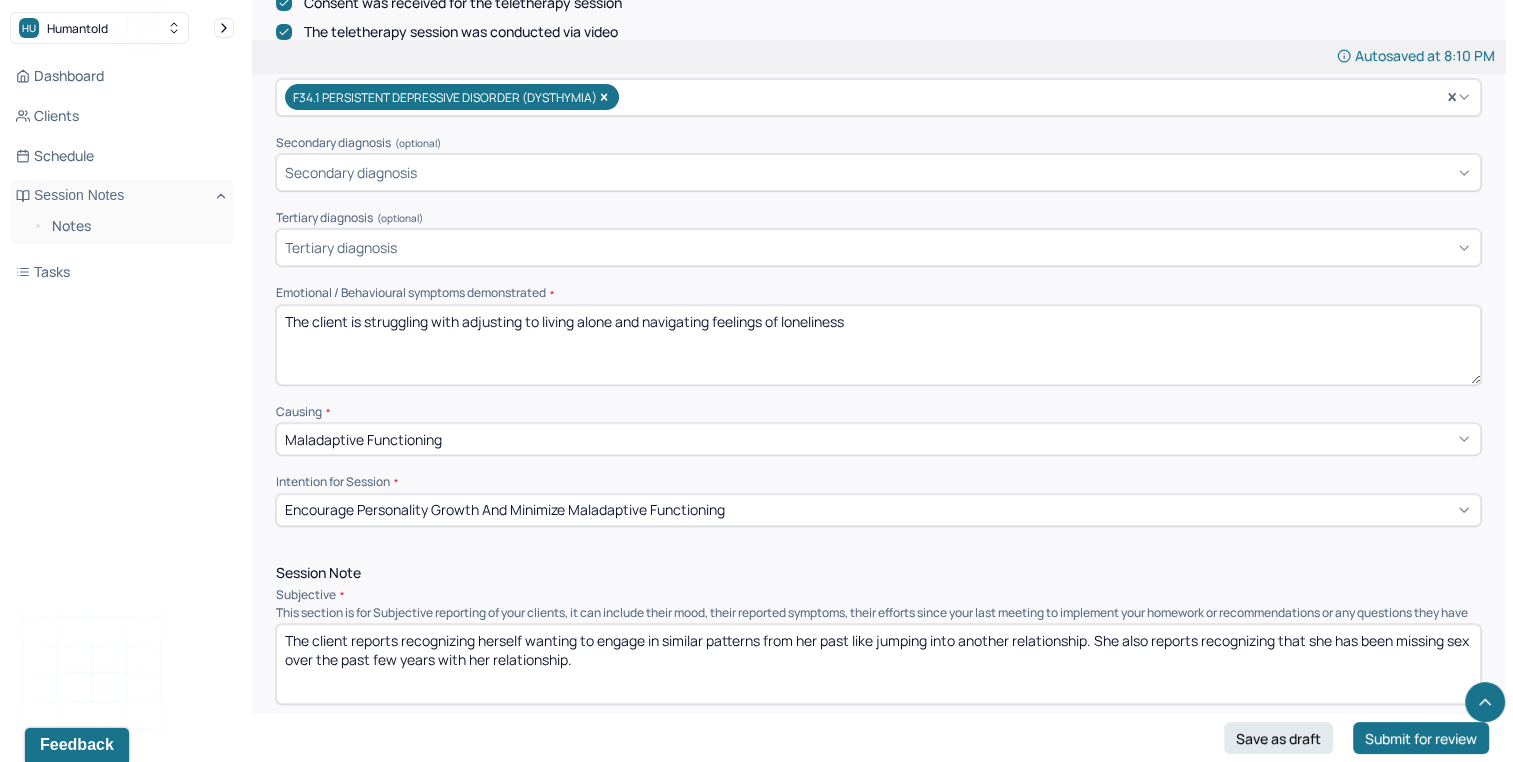 scroll, scrollTop: 688, scrollLeft: 0, axis: vertical 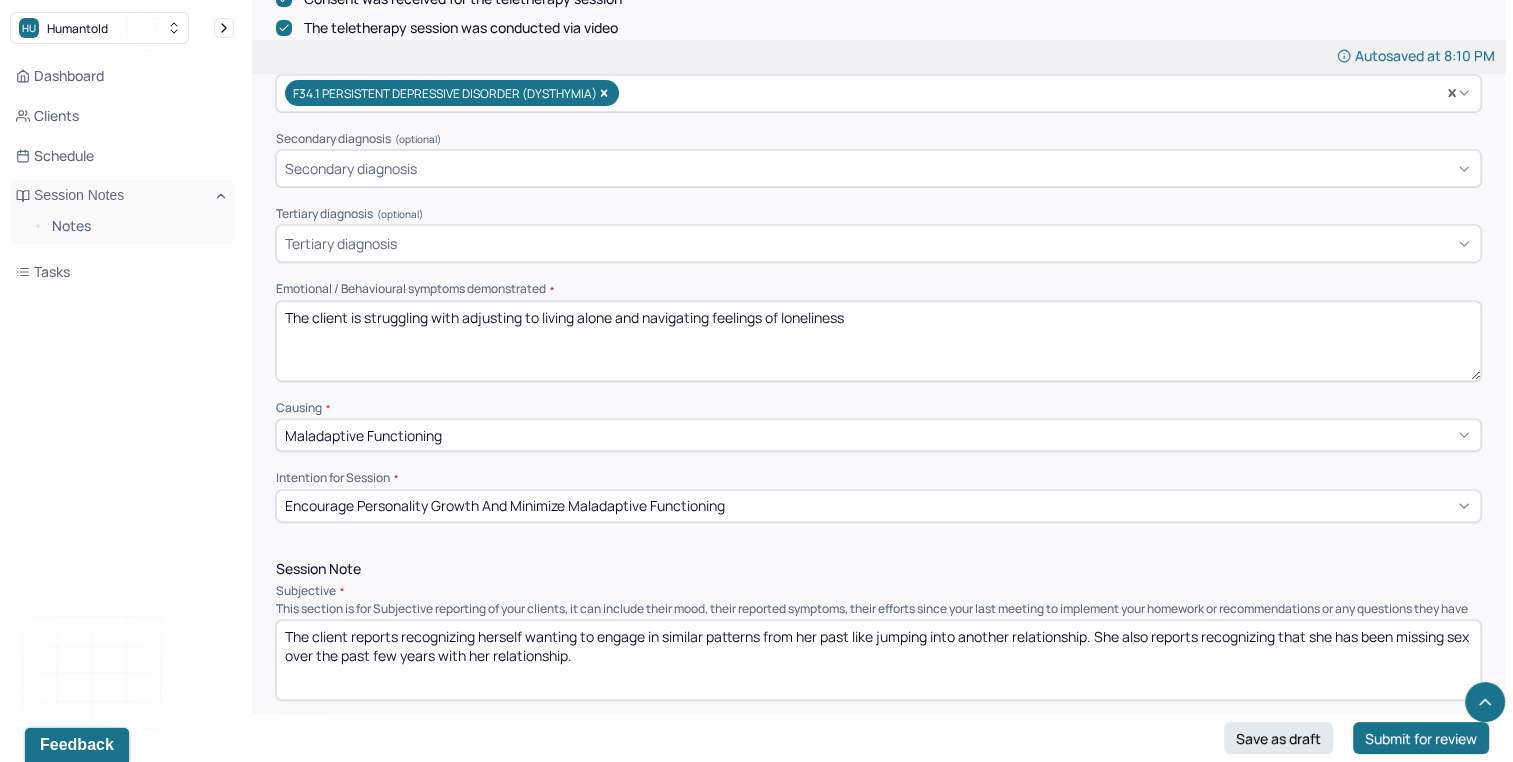 type on "The client is struggling with adjusting to living alone and navigating feelings of loneliness" 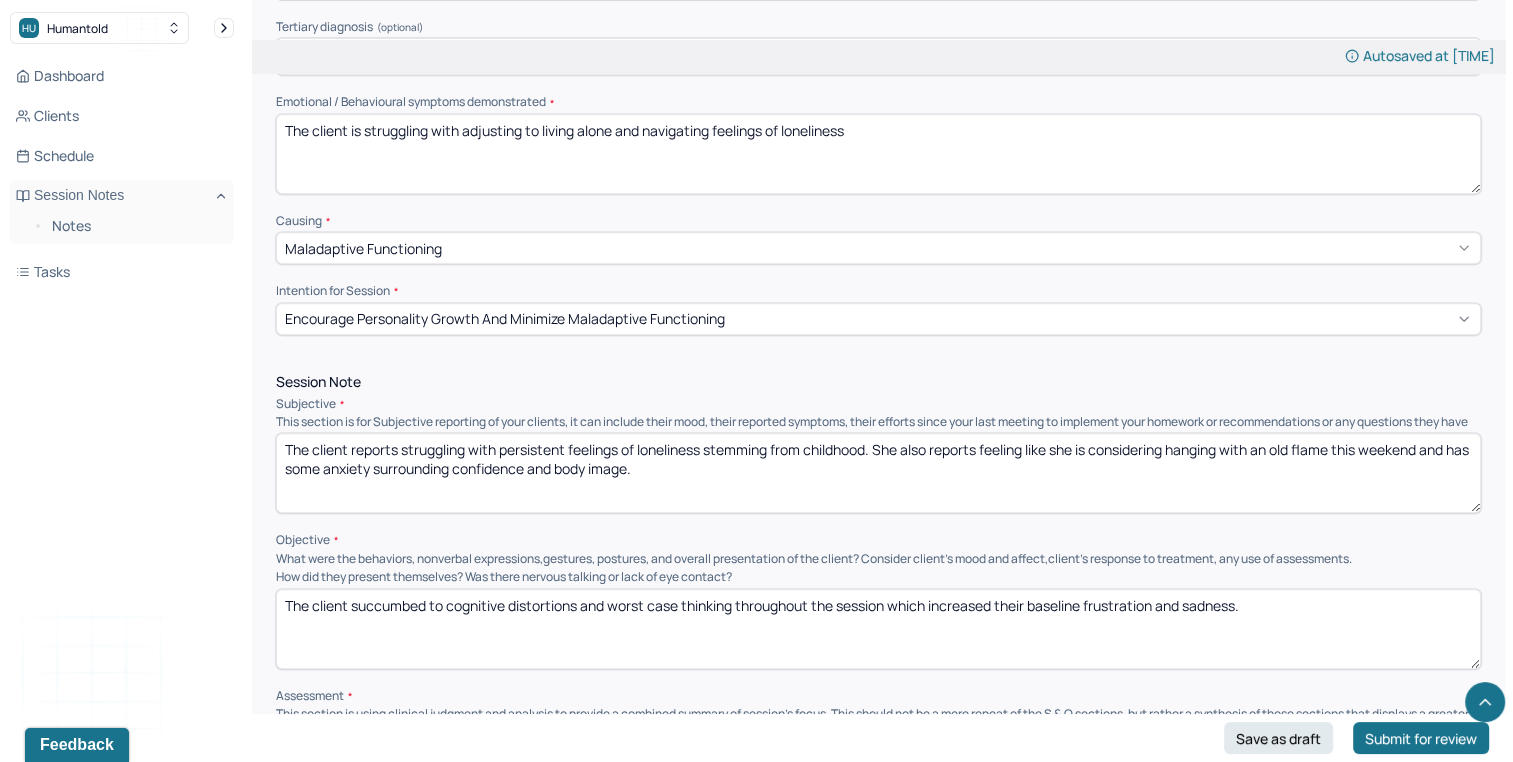 scroll, scrollTop: 883, scrollLeft: 0, axis: vertical 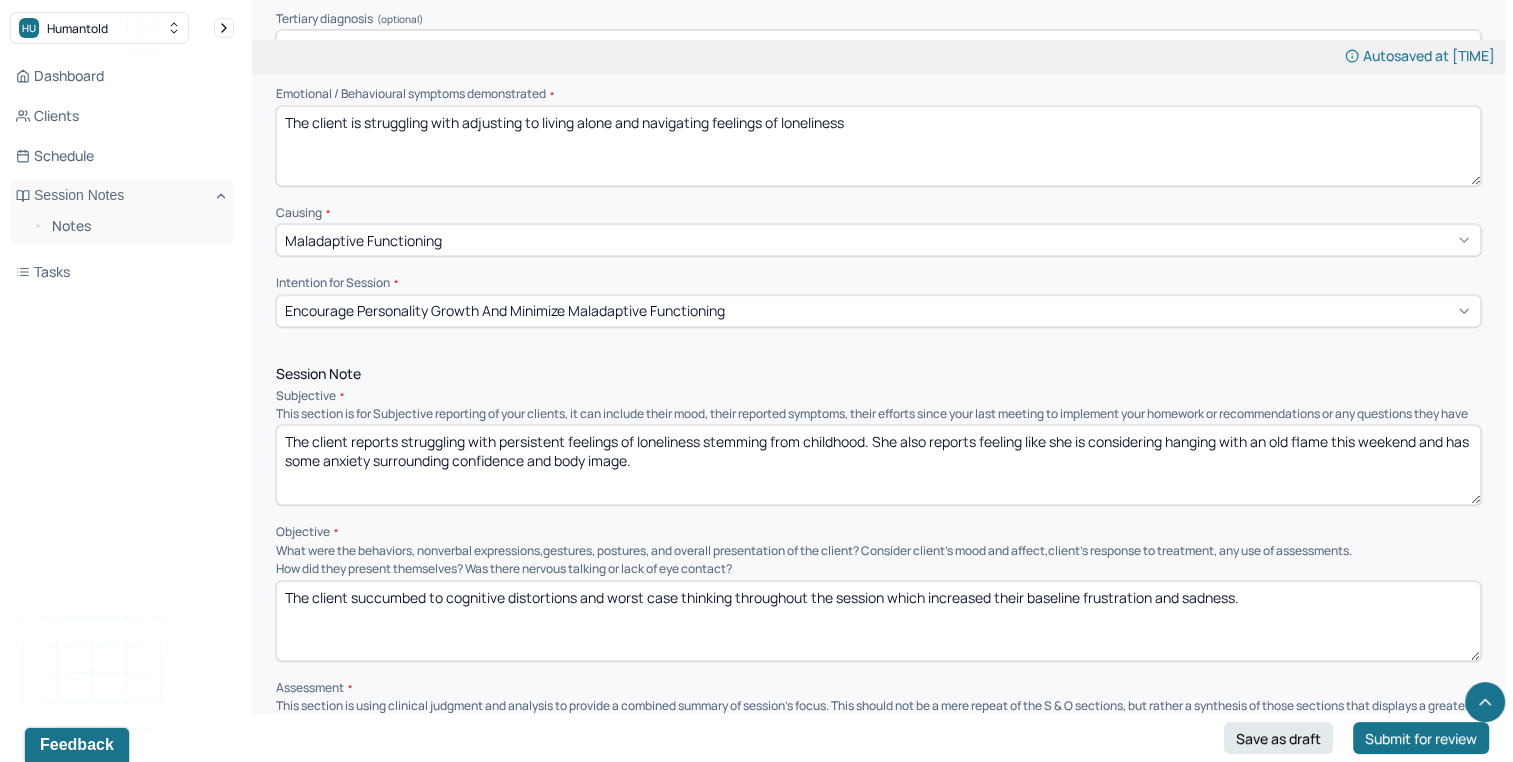 type on "The client reports struggling with persistent feelings of loneliness stemming from childhood. She also reports feeling like she is considering hanging with an old flame this weekend and has some anxiety surrounding confidence and body image." 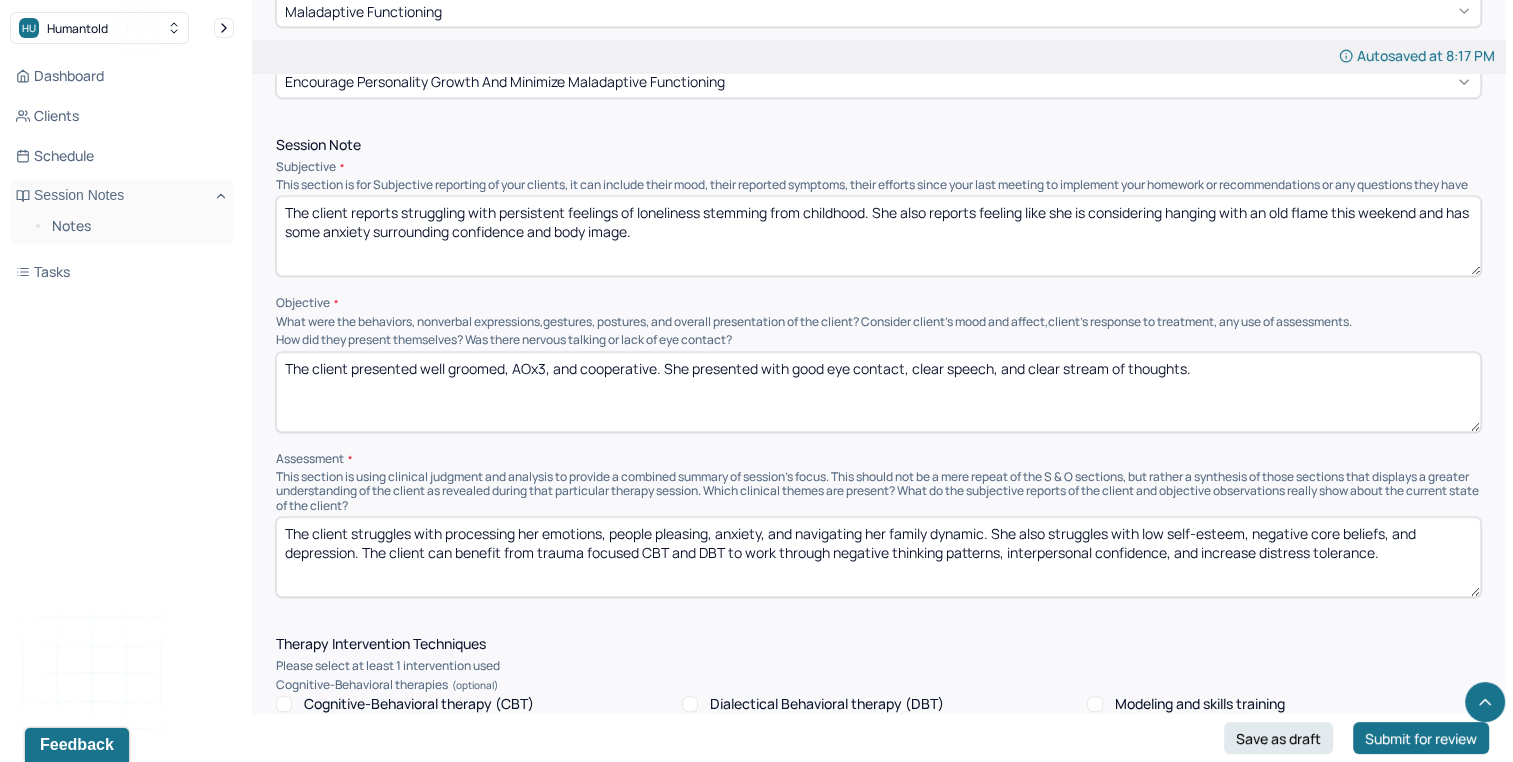 scroll, scrollTop: 1120, scrollLeft: 0, axis: vertical 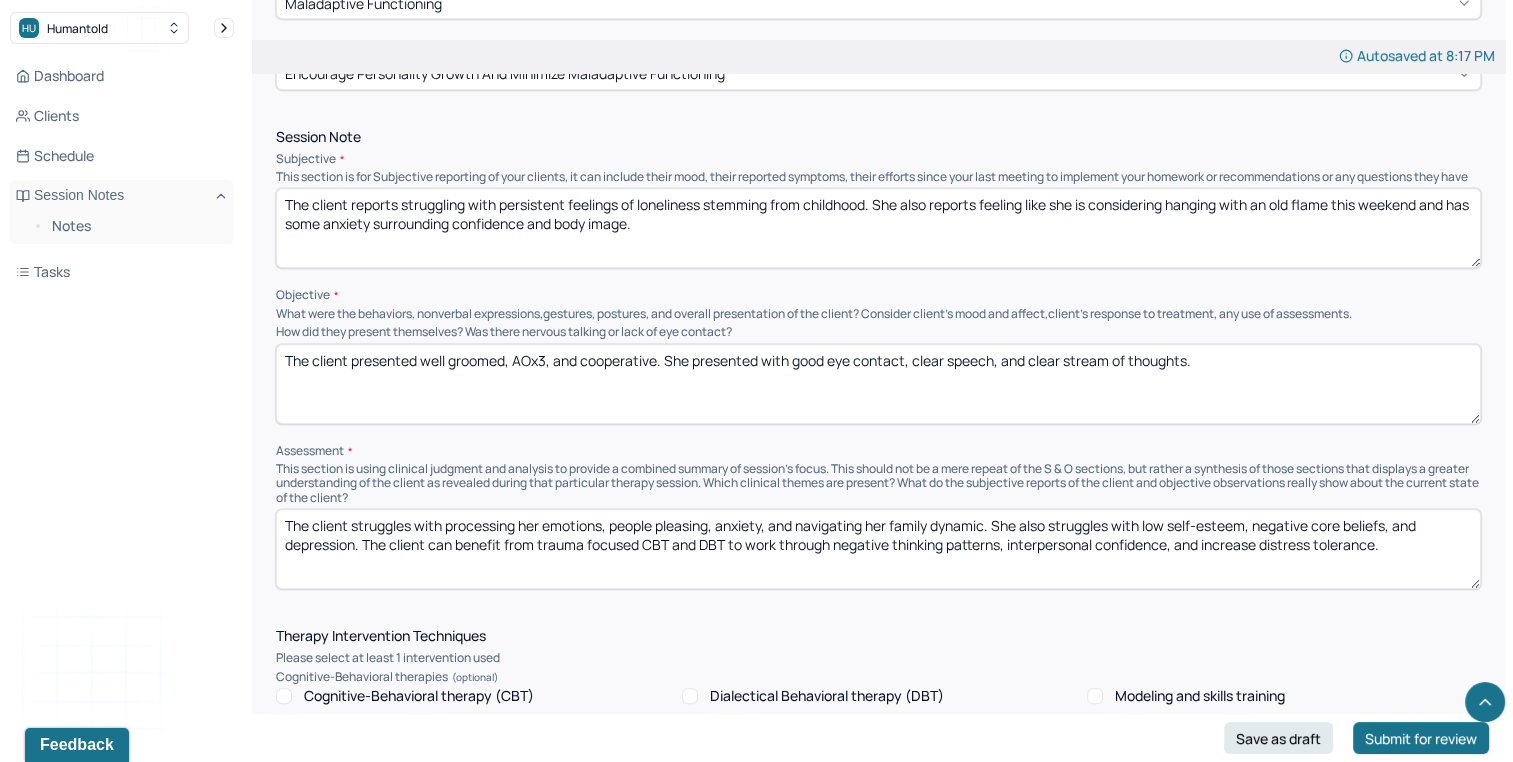 type on "The client presented well groomed, AOx3, and cooperative. She presented with good eye contact, clear speech, and clear stream of thoughts." 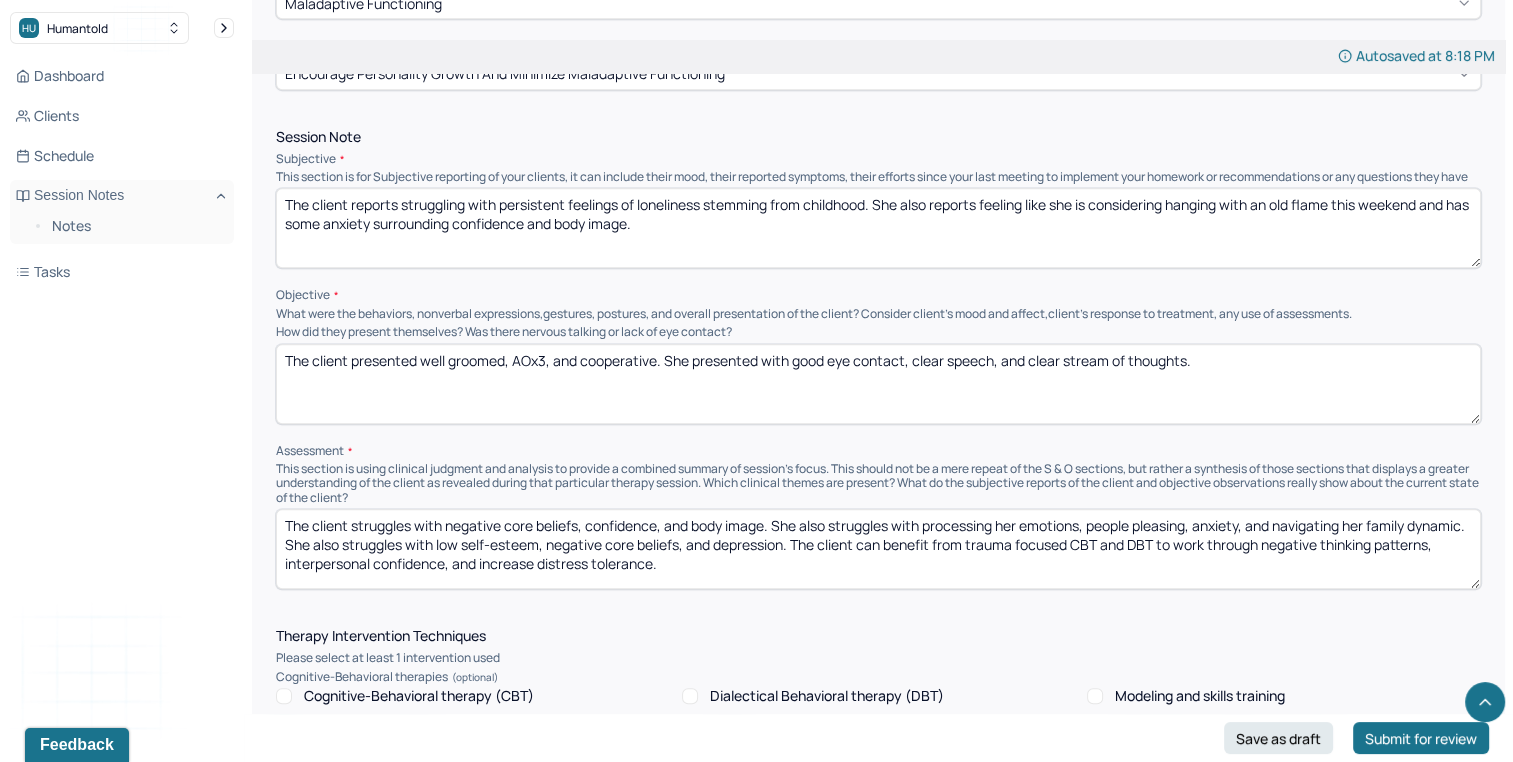 drag, startPoint x: 350, startPoint y: 556, endPoint x: 850, endPoint y: 562, distance: 500.036 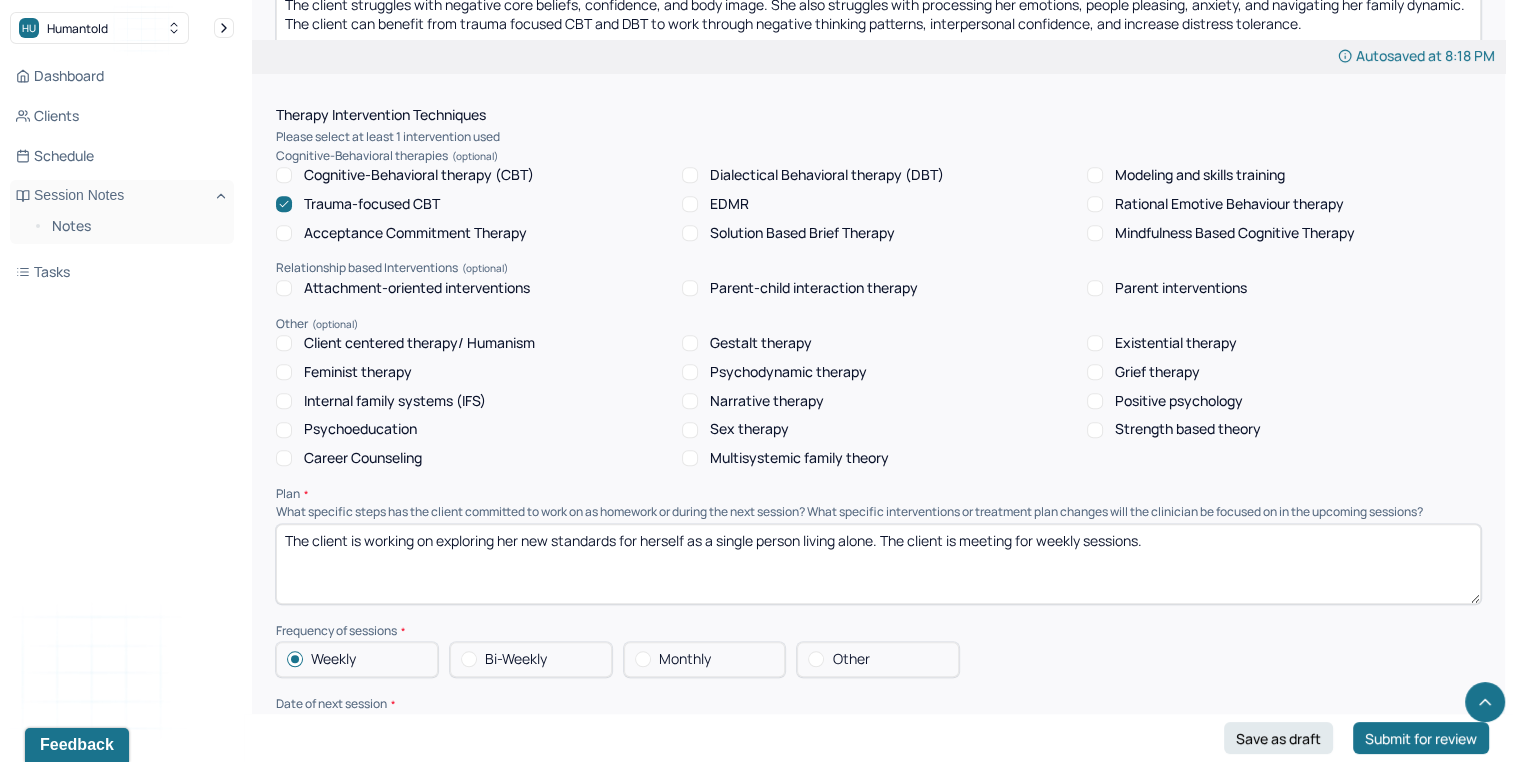 scroll, scrollTop: 1656, scrollLeft: 0, axis: vertical 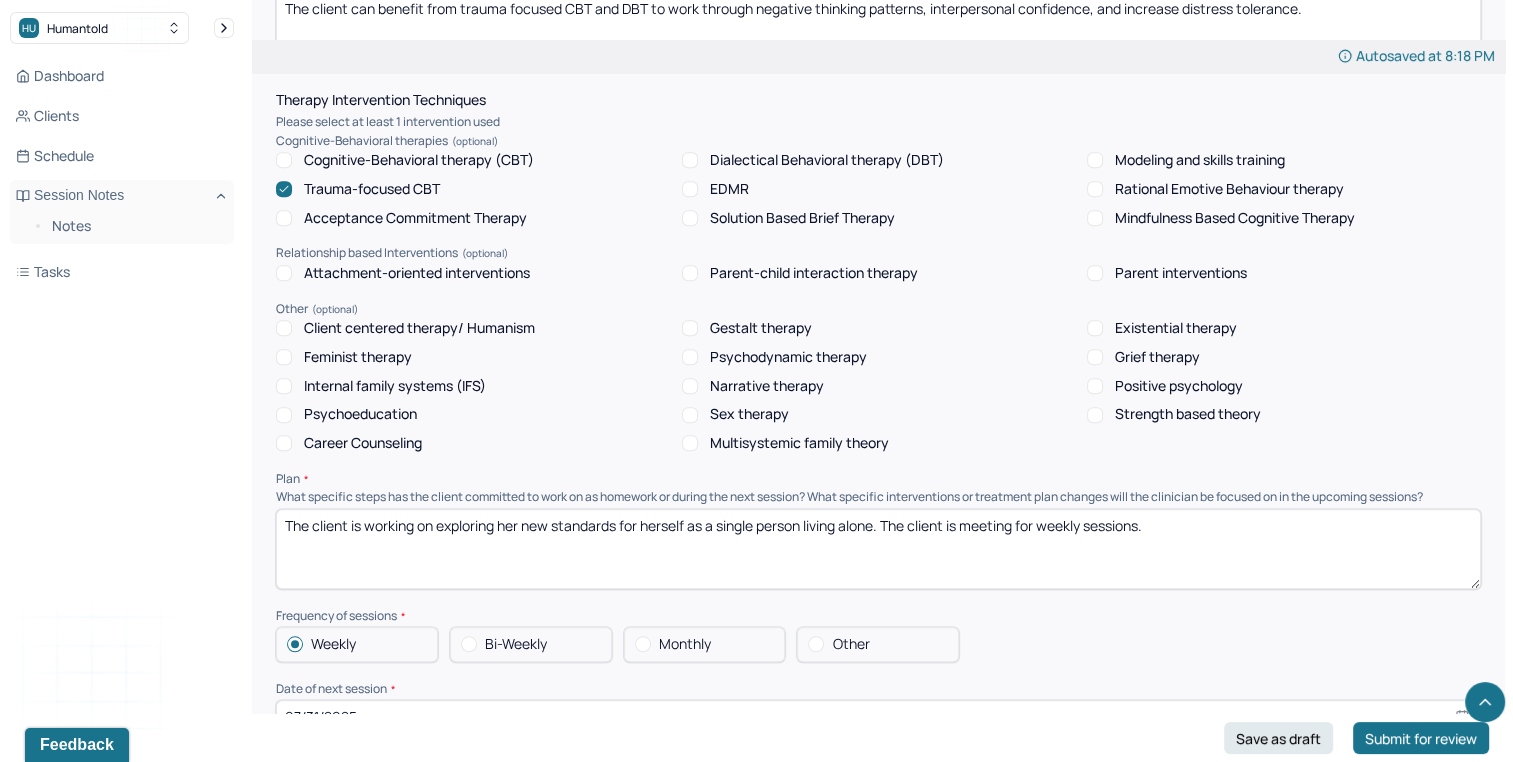 type on "The client struggles with negative core beliefs, confidence, and body image. She also struggles with processing her emotions, people pleasing, anxiety, and navigating her family dynamic. The client can benefit from trauma focused CBT and DBT to work through negative thinking patterns, interpersonal confidence, and increase distress tolerance." 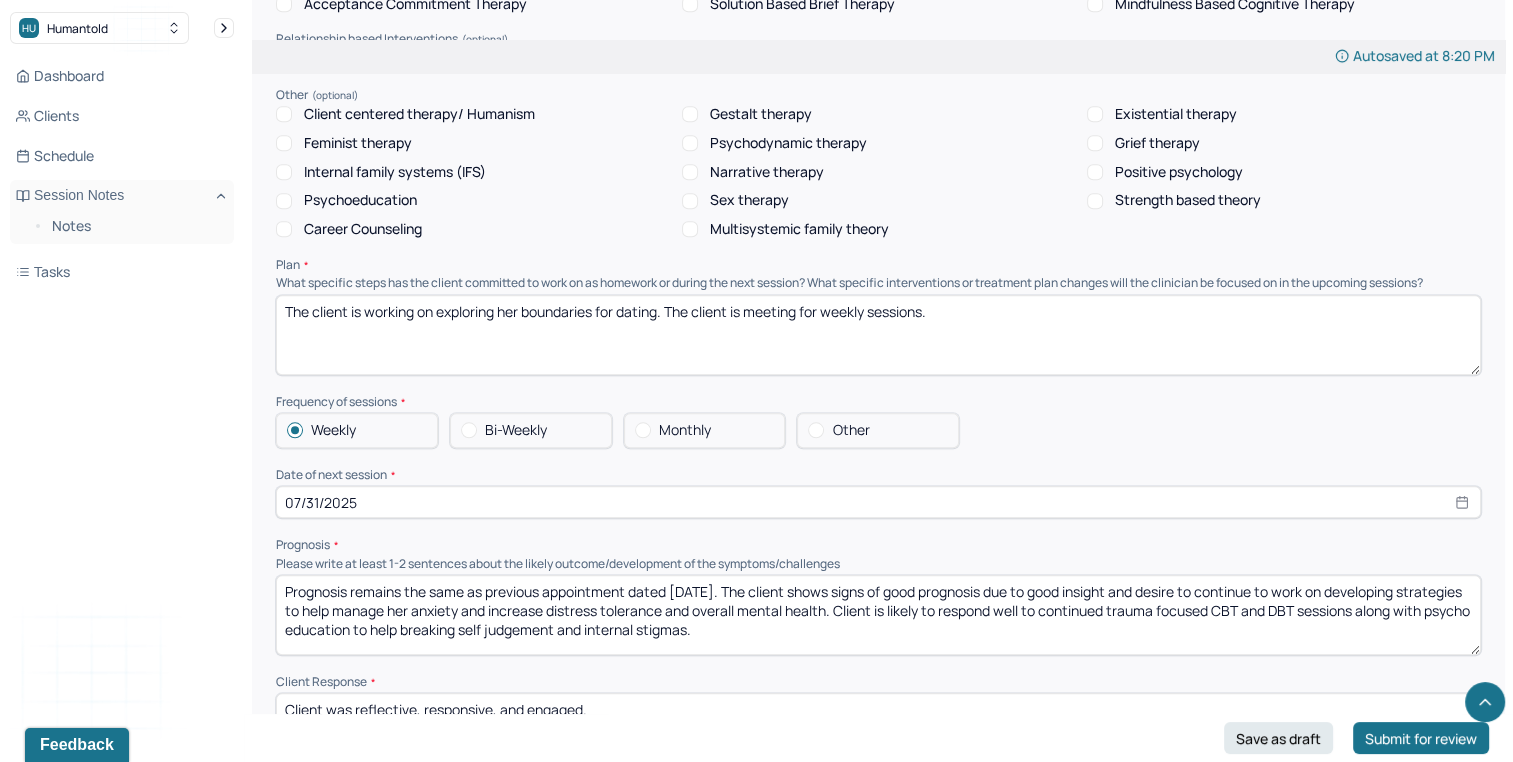 scroll, scrollTop: 1974, scrollLeft: 0, axis: vertical 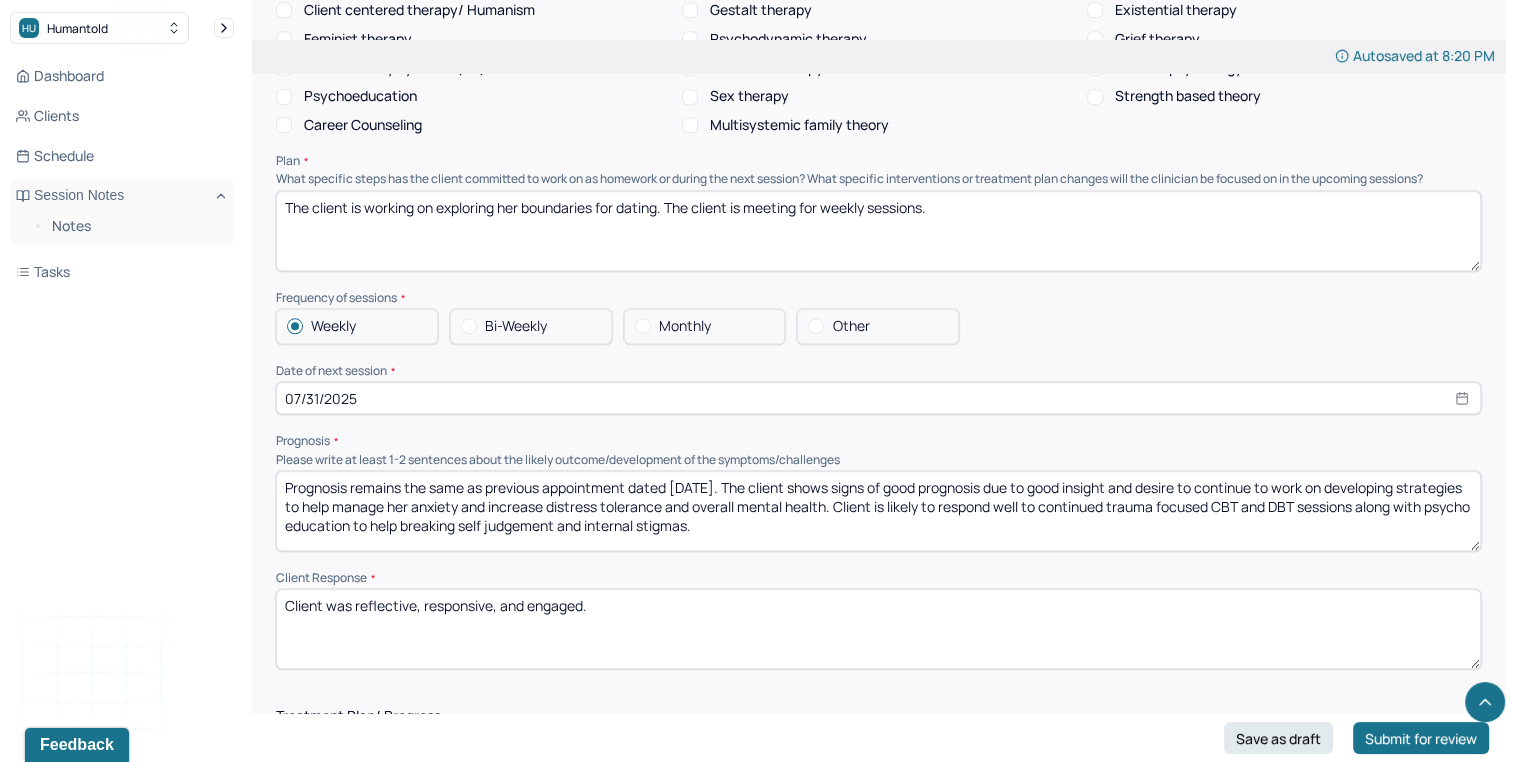 type on "The client is working on exploring her boundaries for dating. The client is meeting for weekly sessions." 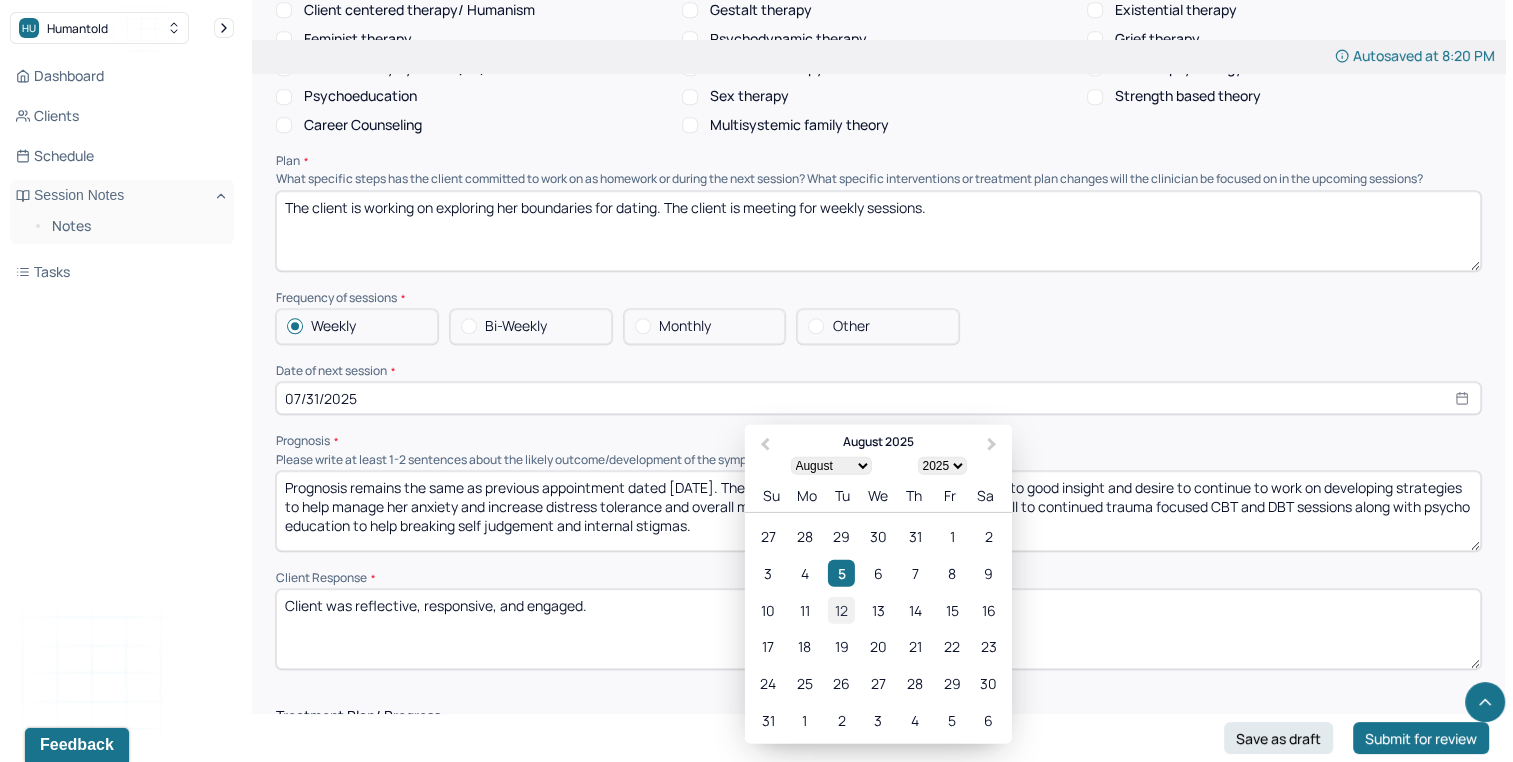 click on "12" at bounding box center (841, 609) 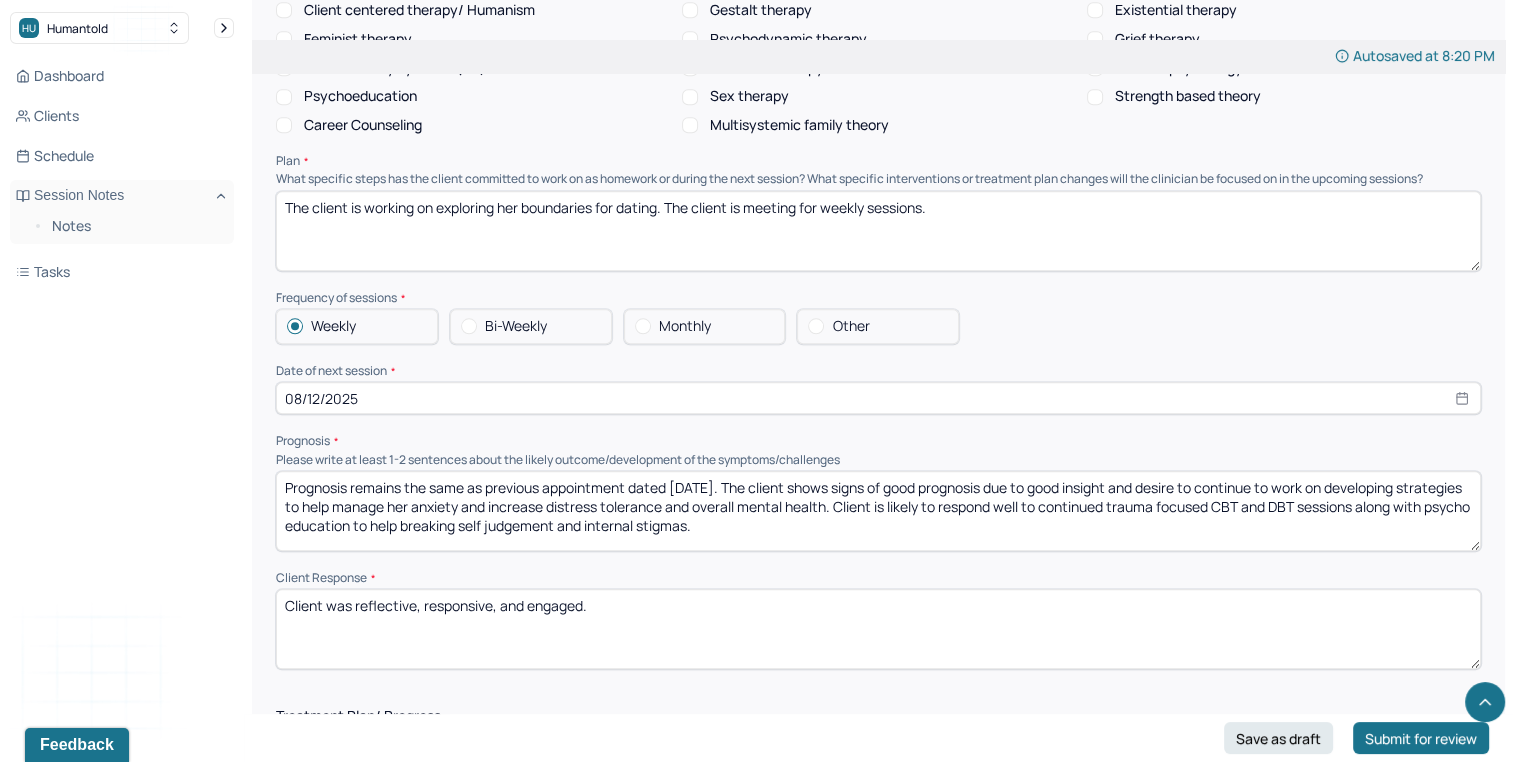 select on "7" 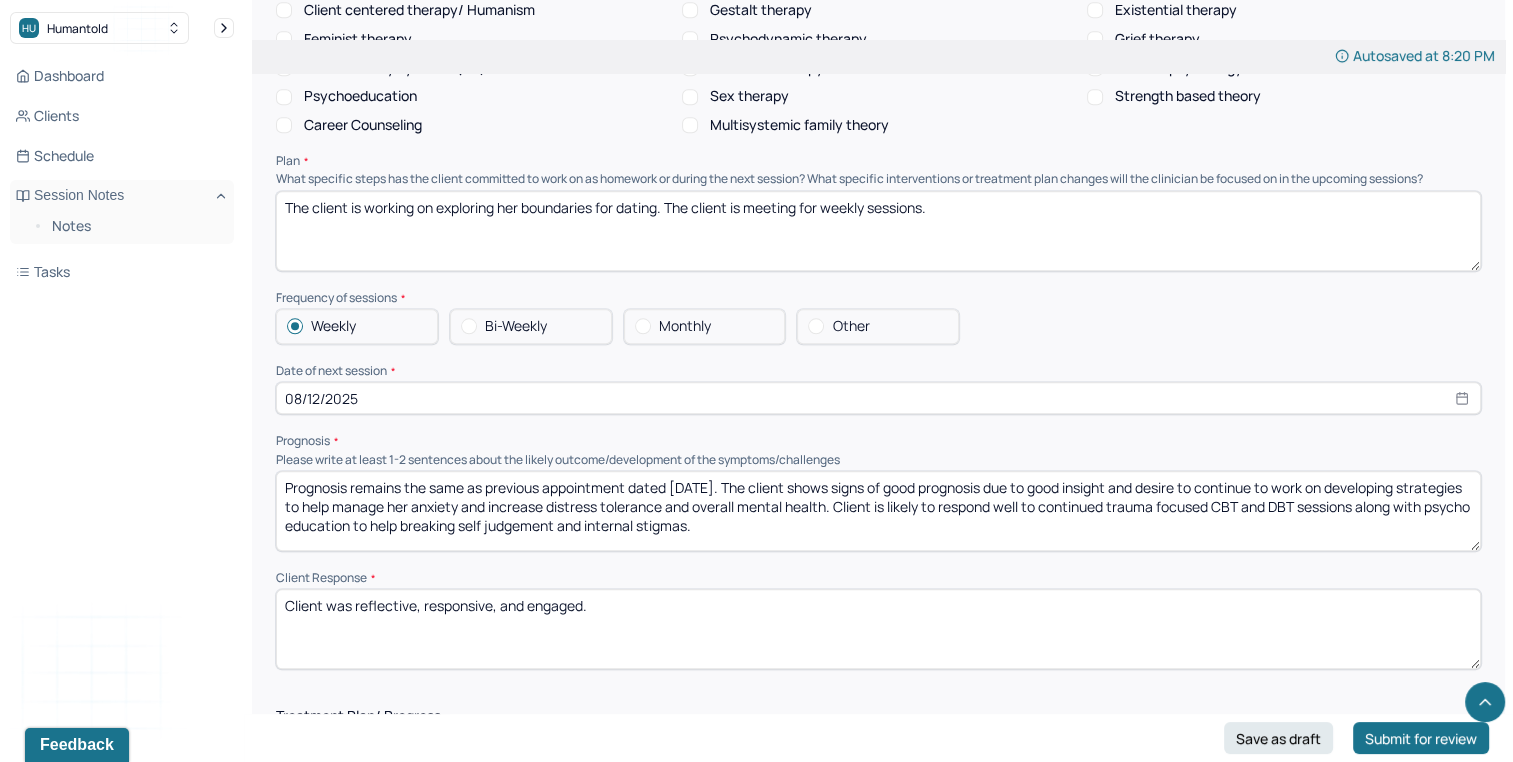 click on "Therapy Intervention Techniques Please select at least 1 intervention used Cognitive-Behavioral therapies Cognitive-Behavioral therapy (CBT) Dialectical Behavioral therapy (DBT) Modeling and skills training Trauma-focused CBT EDMR Rational Emotive Behaviour therapy Acceptance Commitment Therapy Solution Based Brief Therapy Mindfulness Based Cognitive Therapy Relationship based Interventions Attachment-oriented interventions Parent-child interaction therapy Parent interventions Other Client centered therapy/ Humanism Gestalt therapy Existential therapy Feminist therapy Psychodynamic therapy Grief therapy Internal family systems (IFS) Narrative therapy Positive psychology Psychoeducation Sex therapy Strength based theory Career Counseling Multisystemic family theory Plan What specific steps has the client committed to work on as homework or during the next session? What specific interventions or treatment plan changes will the clinician be focused on in the upcoming sessions? Frequency of sessions Weekly Other" at bounding box center [878, 222] 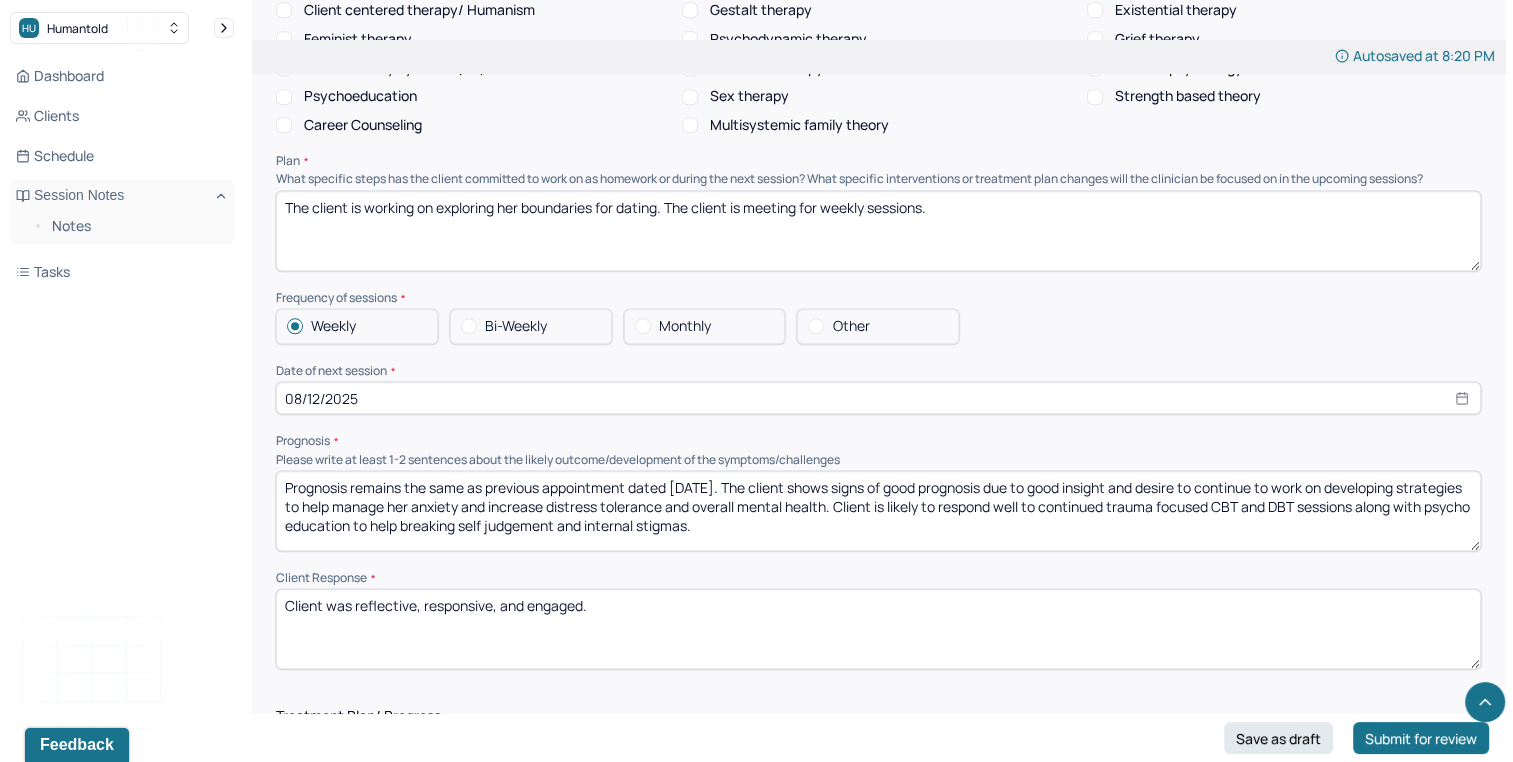 click on "Prognosis remains the same as previous appointment dated [DATE]. The client shows signs of good prognosis due to good insight and desire to continue to work on developing strategies to help manage her anxiety and increase distress tolerance and overall mental health. Client is likely to respond well to continued trauma focused CBT and DBT sessions along with psycho education to help breaking self judgement and internal stigmas." at bounding box center [878, 511] 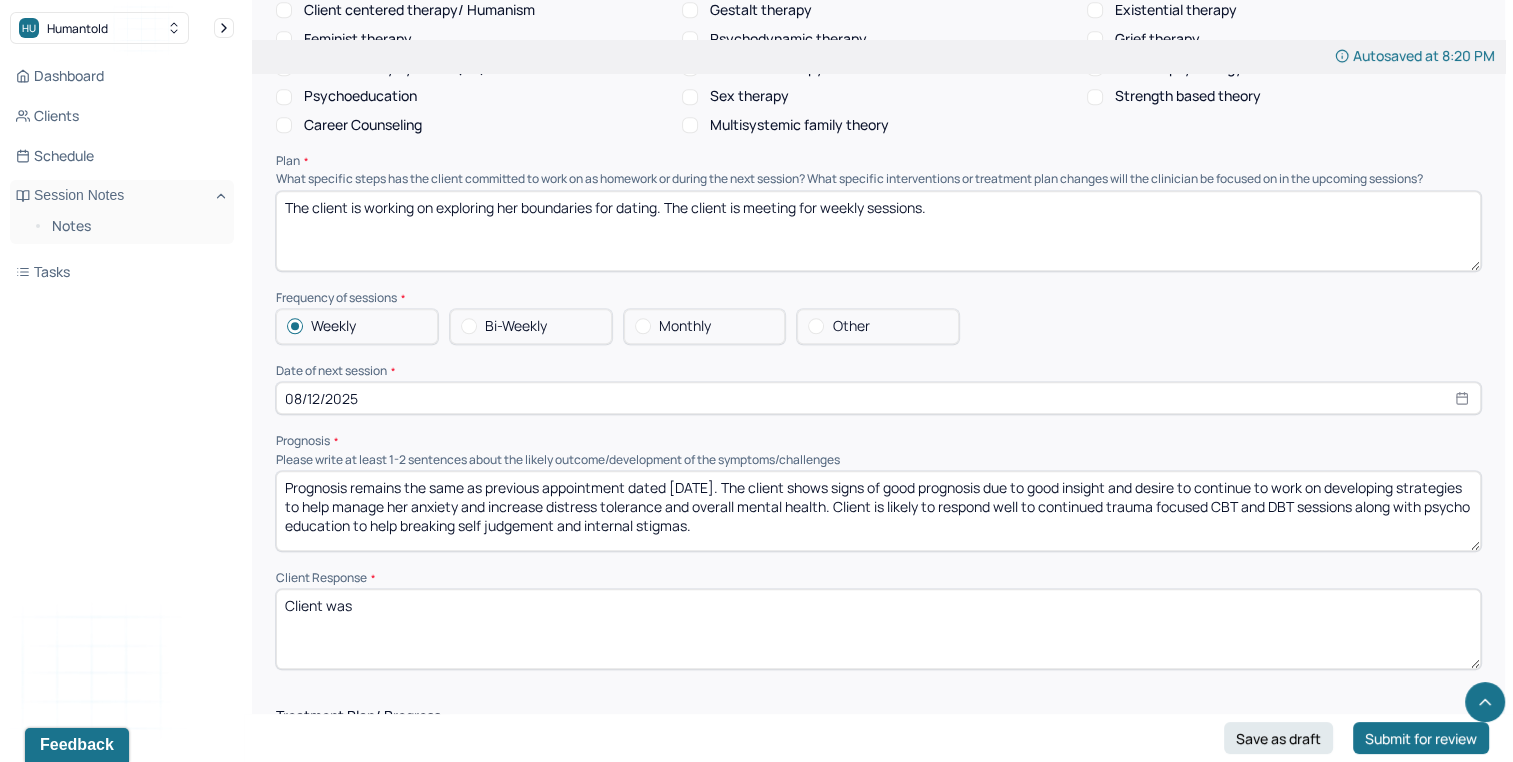 paste on "Client and partner were introspective, forthcoming, and curious." 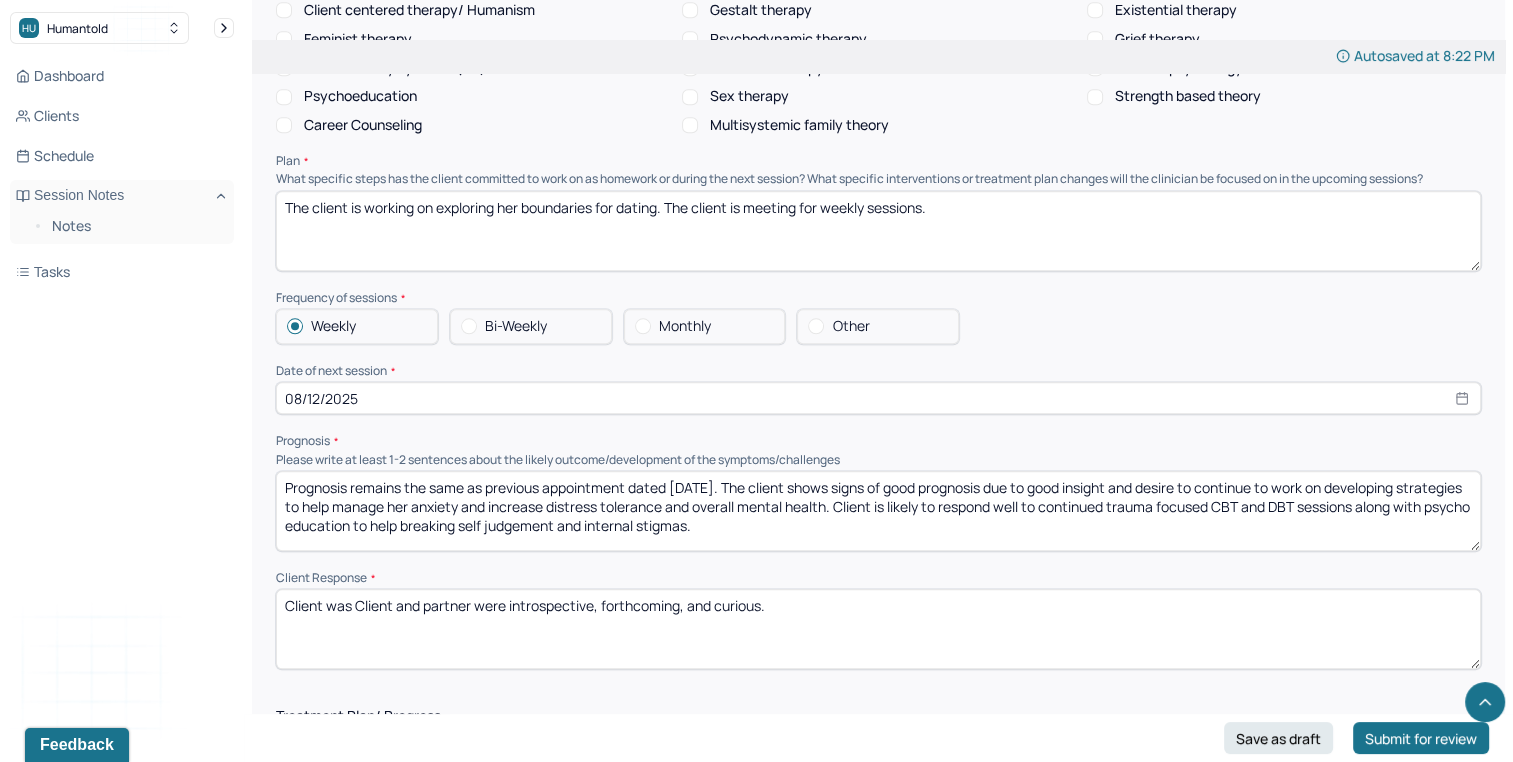 drag, startPoint x: 352, startPoint y: 616, endPoint x: 476, endPoint y: 613, distance: 124.036285 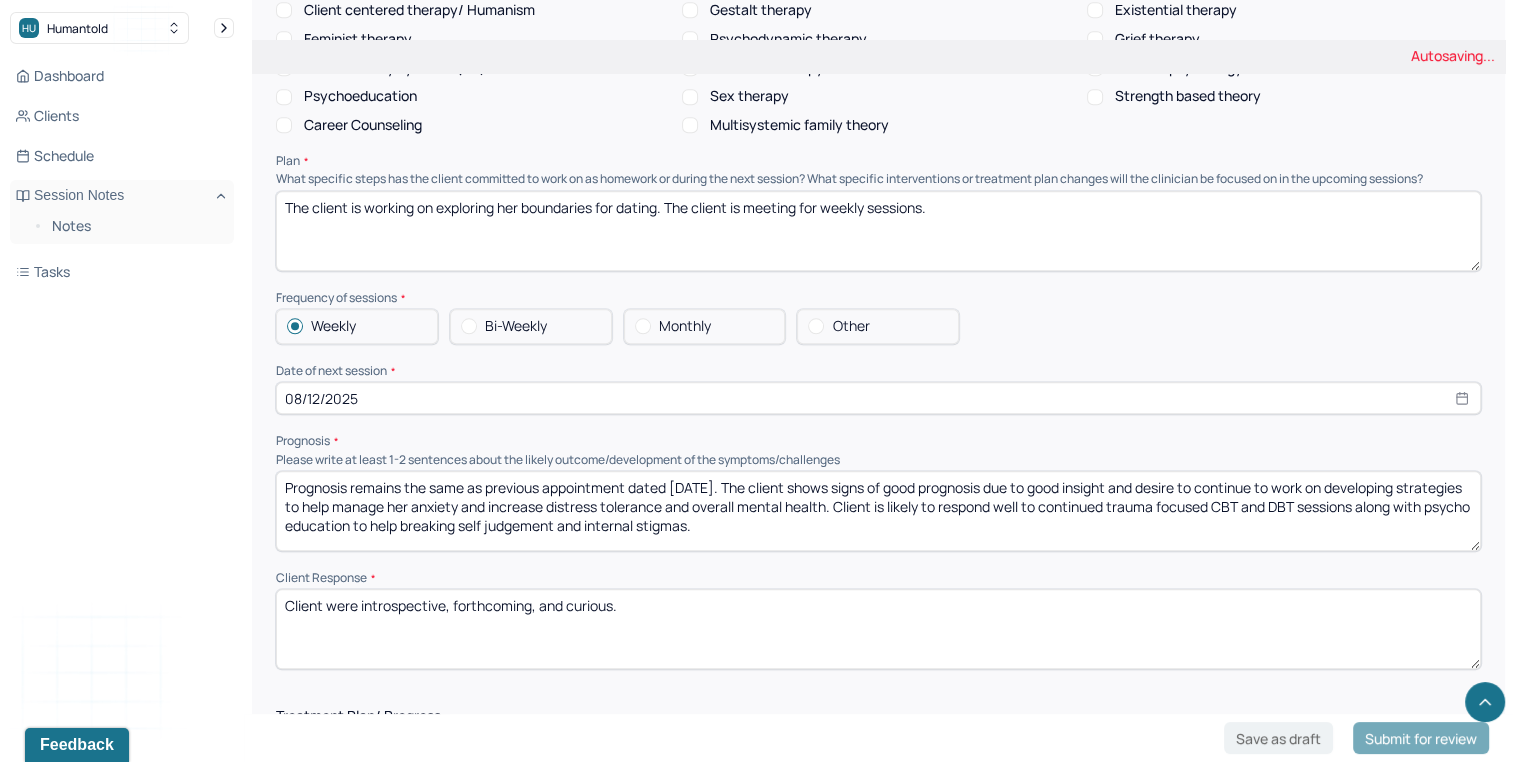click on "Client was Client and partner were introspective, forthcoming, and curious." at bounding box center [878, 629] 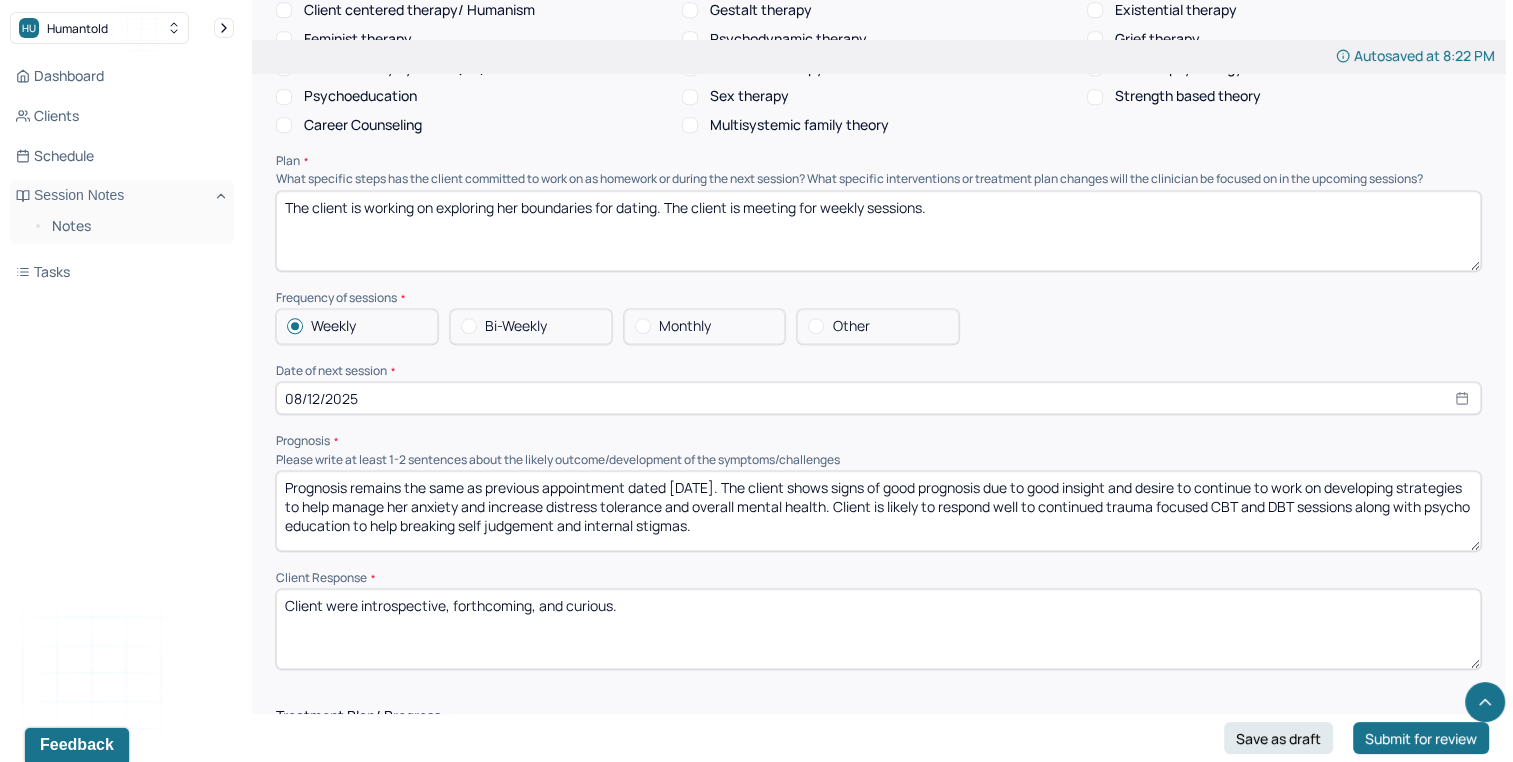 click on "Therapy Intervention Techniques Please select at least 1 intervention used Cognitive-Behavioral therapies Cognitive-Behavioral therapy (CBT) Dialectical Behavioral therapy (DBT) Modeling and skills training Trauma-focused CBT EDMR Rational Emotive Behaviour therapy Acceptance Commitment Therapy Solution Based Brief Therapy Mindfulness Based Cognitive Therapy Relationship based Interventions Attachment-oriented interventions Parent-child interaction therapy Parent interventions Other Client centered therapy/ Humanism Gestalt therapy Existential therapy Feminist therapy Psychodynamic therapy Grief therapy Internal family systems (IFS) Narrative therapy Positive psychology Psychoeducation Sex therapy Strength based theory Career Counseling Multisystemic family theory Plan What specific steps has the client committed to work on as homework or during the next session? What specific interventions or treatment plan changes will the clinician be focused on in the upcoming sessions? Frequency of sessions Weekly Other" at bounding box center [878, 222] 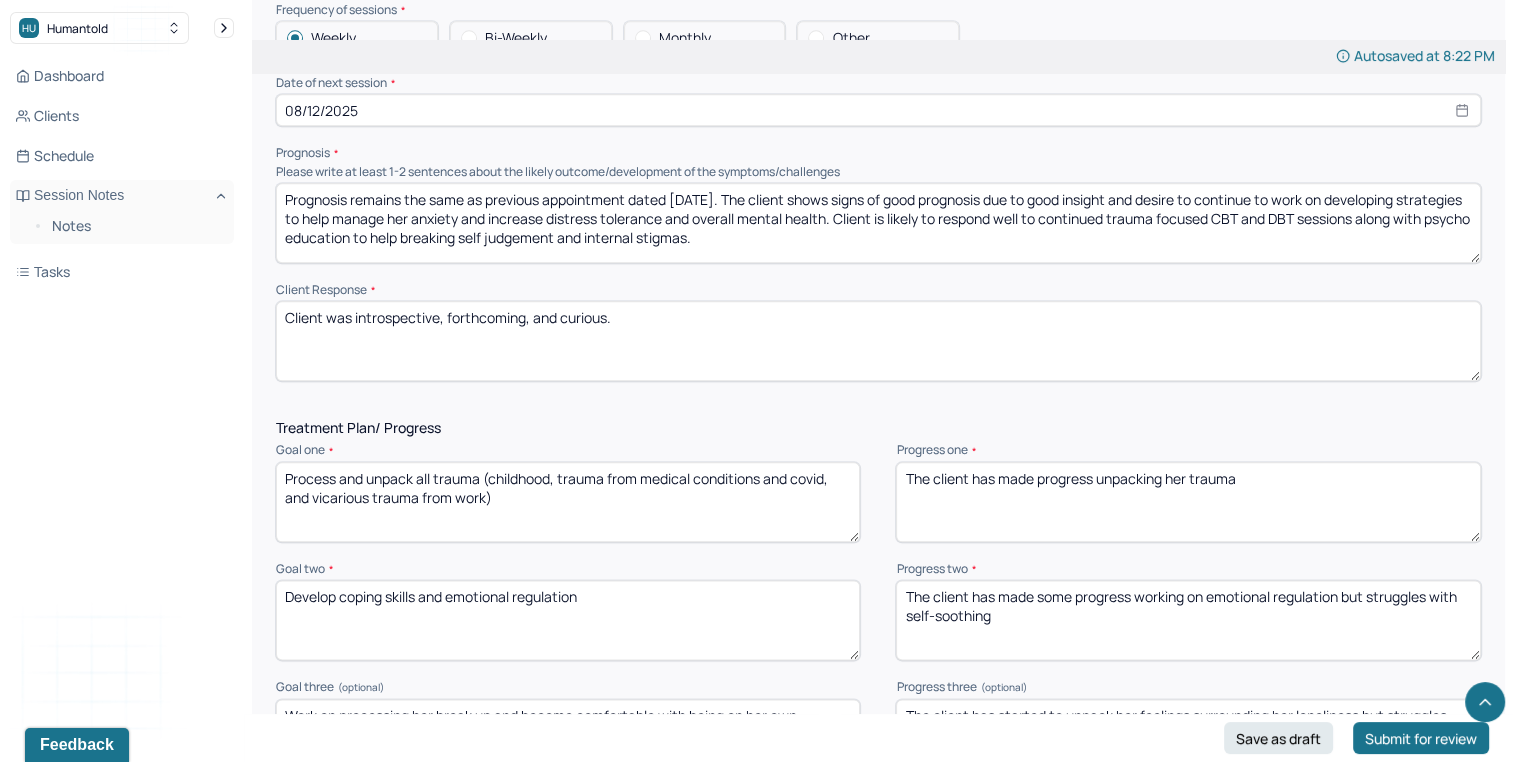 scroll, scrollTop: 2266, scrollLeft: 0, axis: vertical 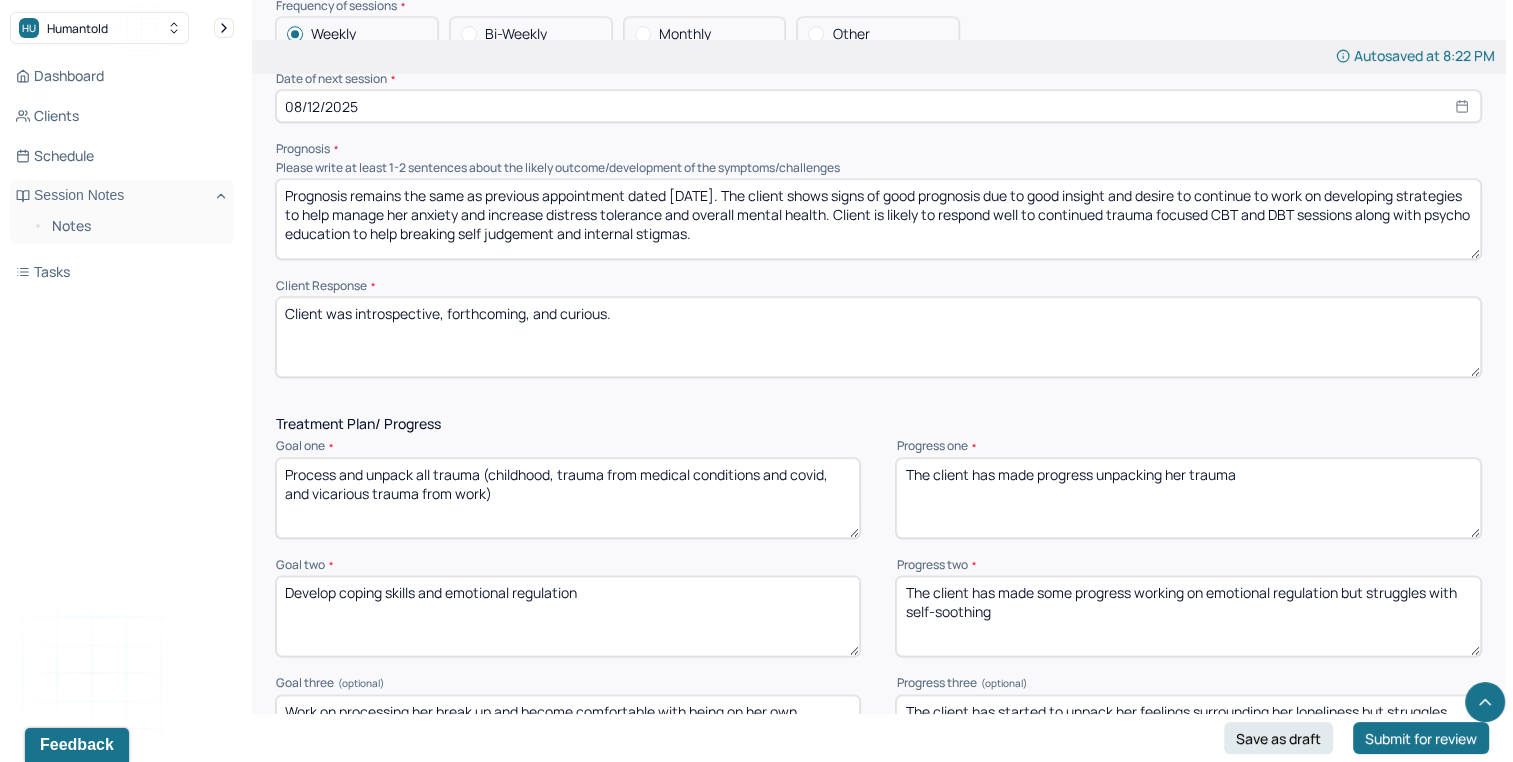 type on "Client was introspective, forthcoming, and curious." 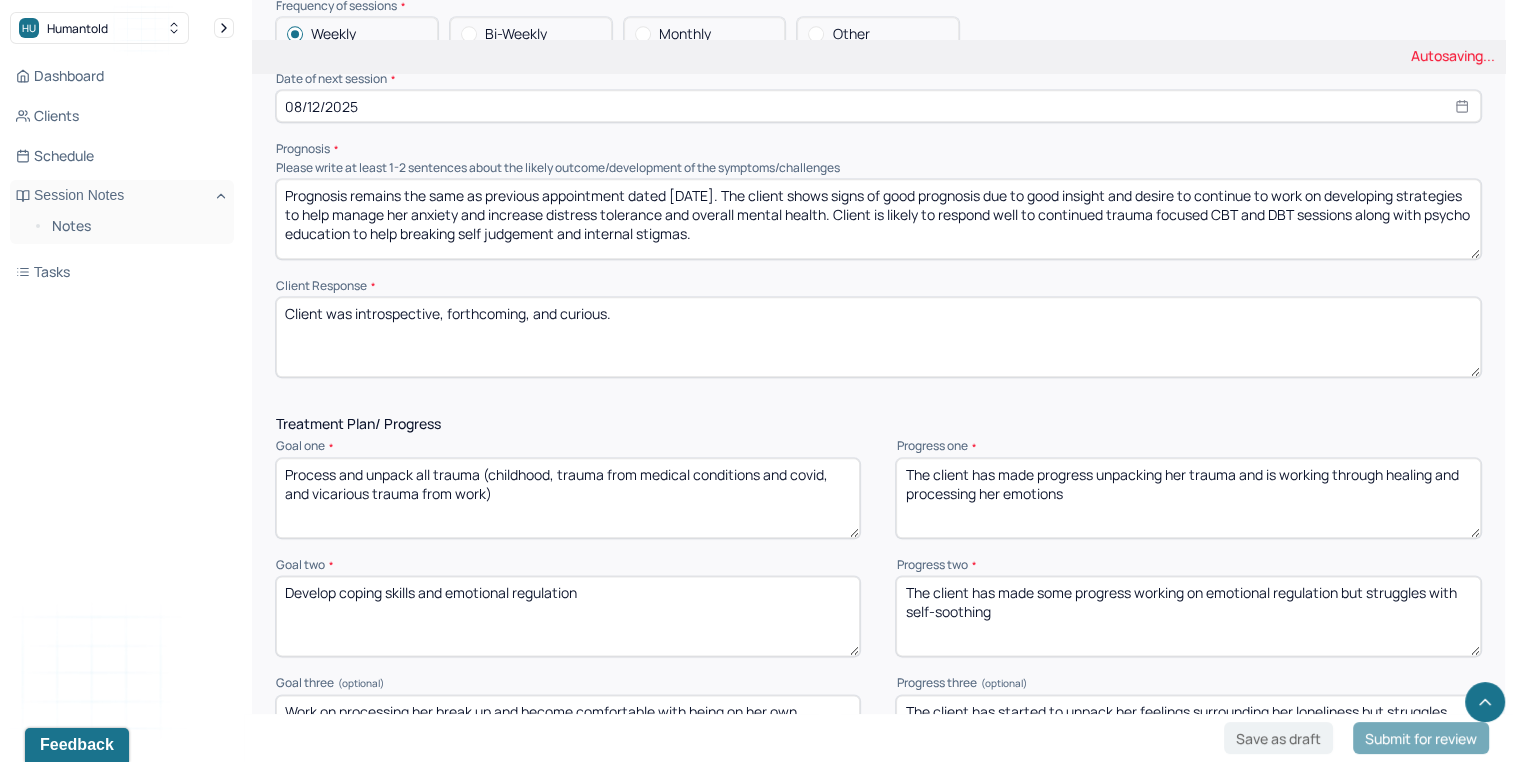 type on "The client has made progress unpacking her trauma and is working through healing and processing her emotions" 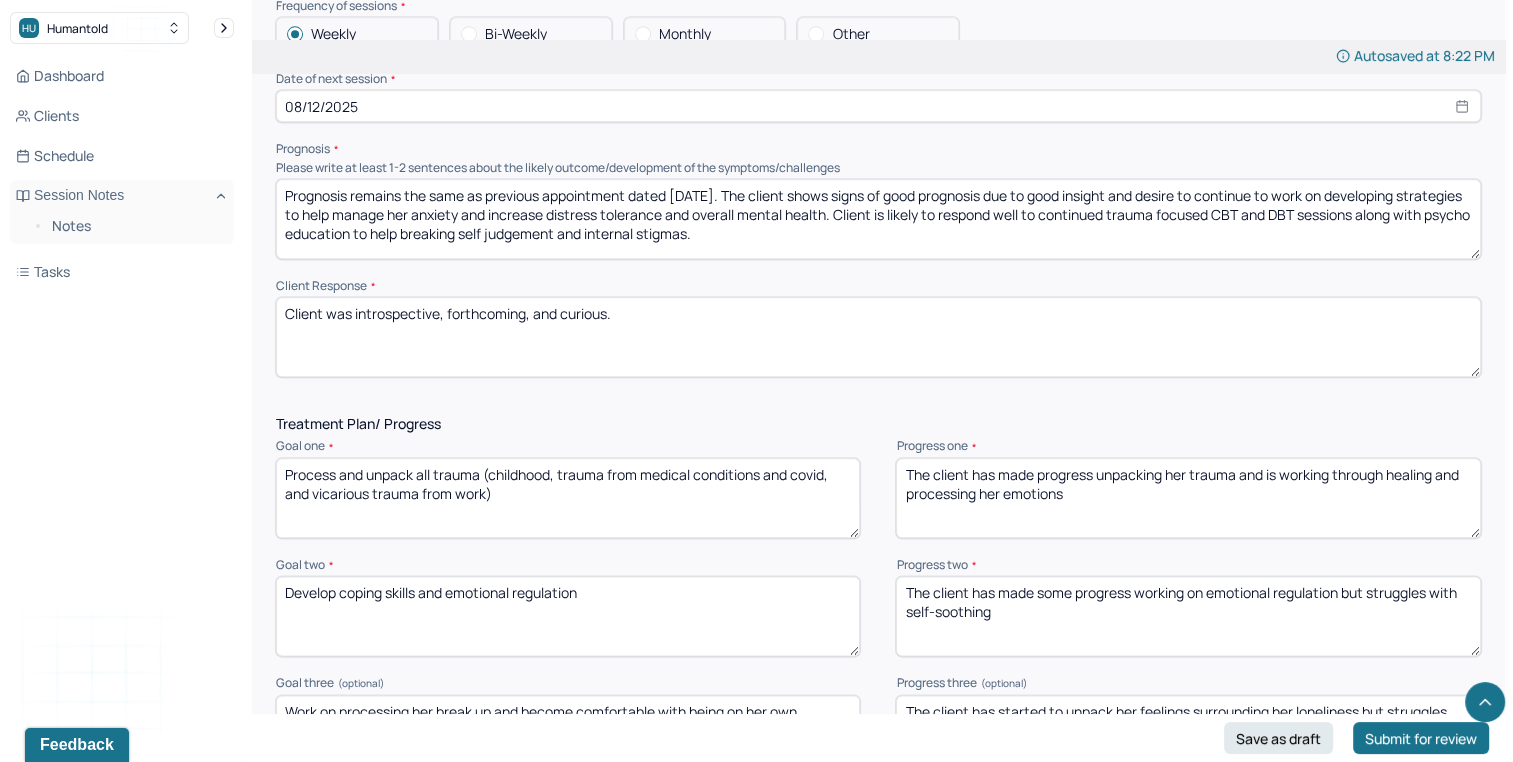 drag, startPoint x: 1344, startPoint y: 608, endPoint x: 1355, endPoint y: 639, distance: 32.89377 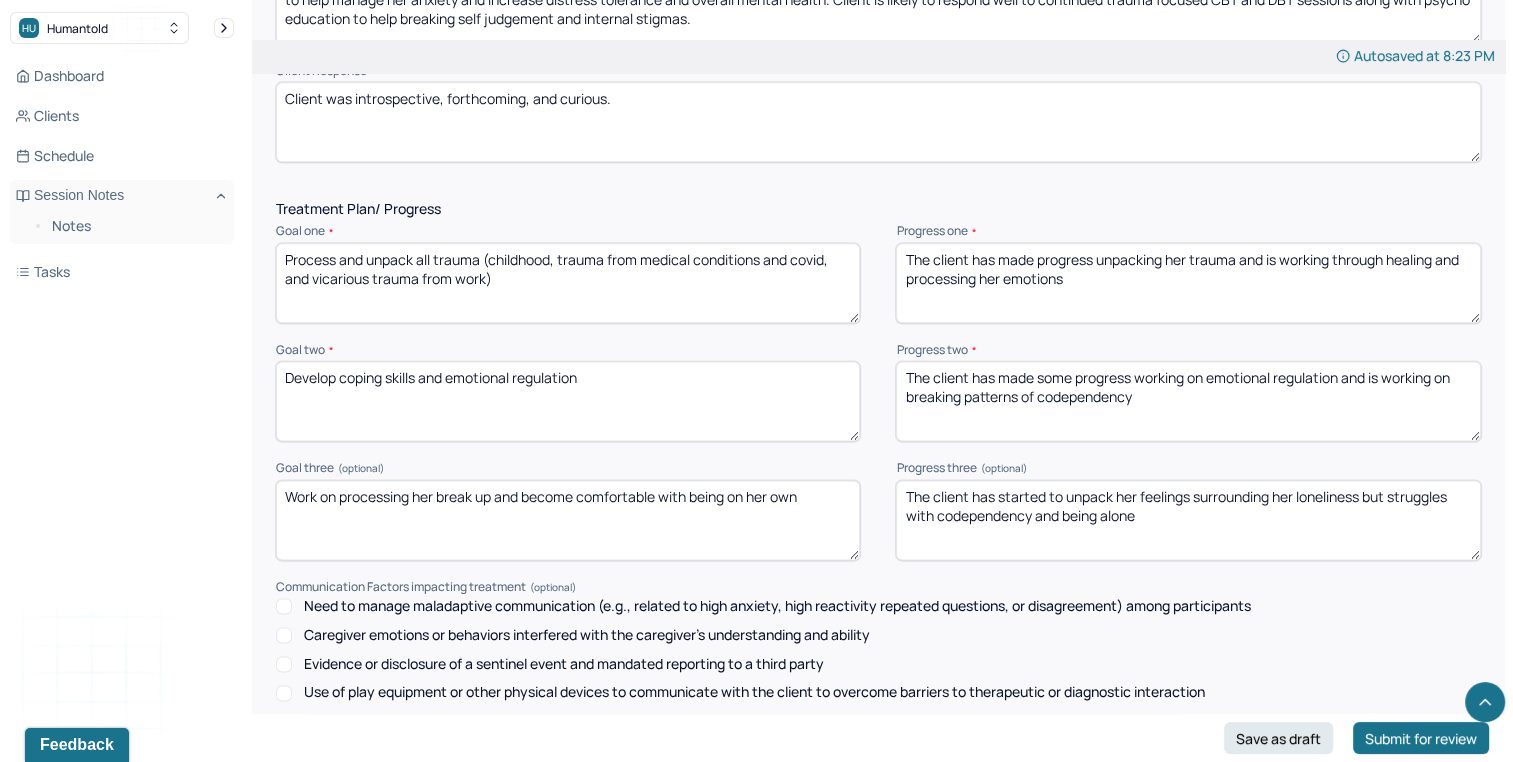 scroll, scrollTop: 2484, scrollLeft: 0, axis: vertical 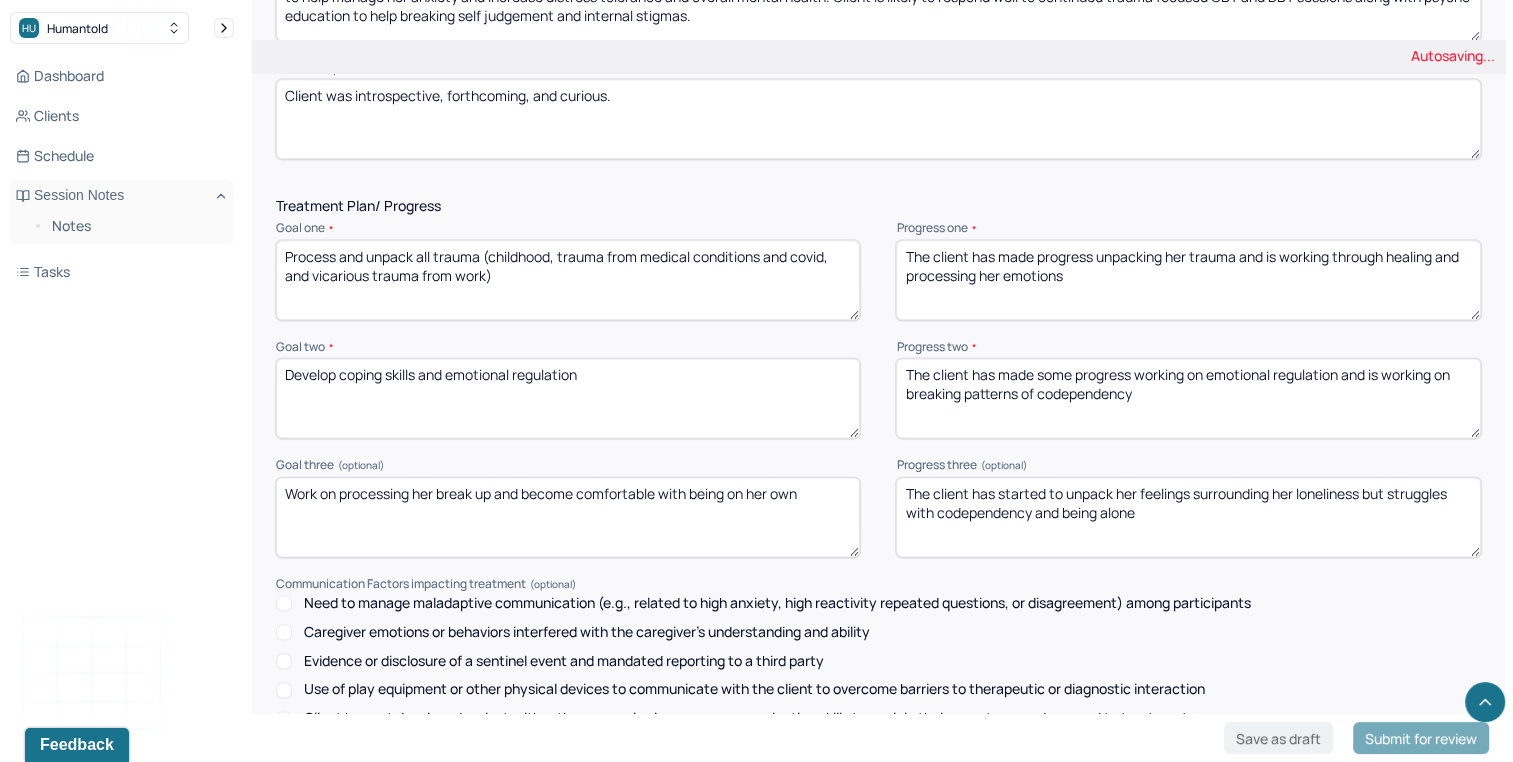 type on "The client has made some progress working on emotional regulation and is working on breaking patterns of codependency" 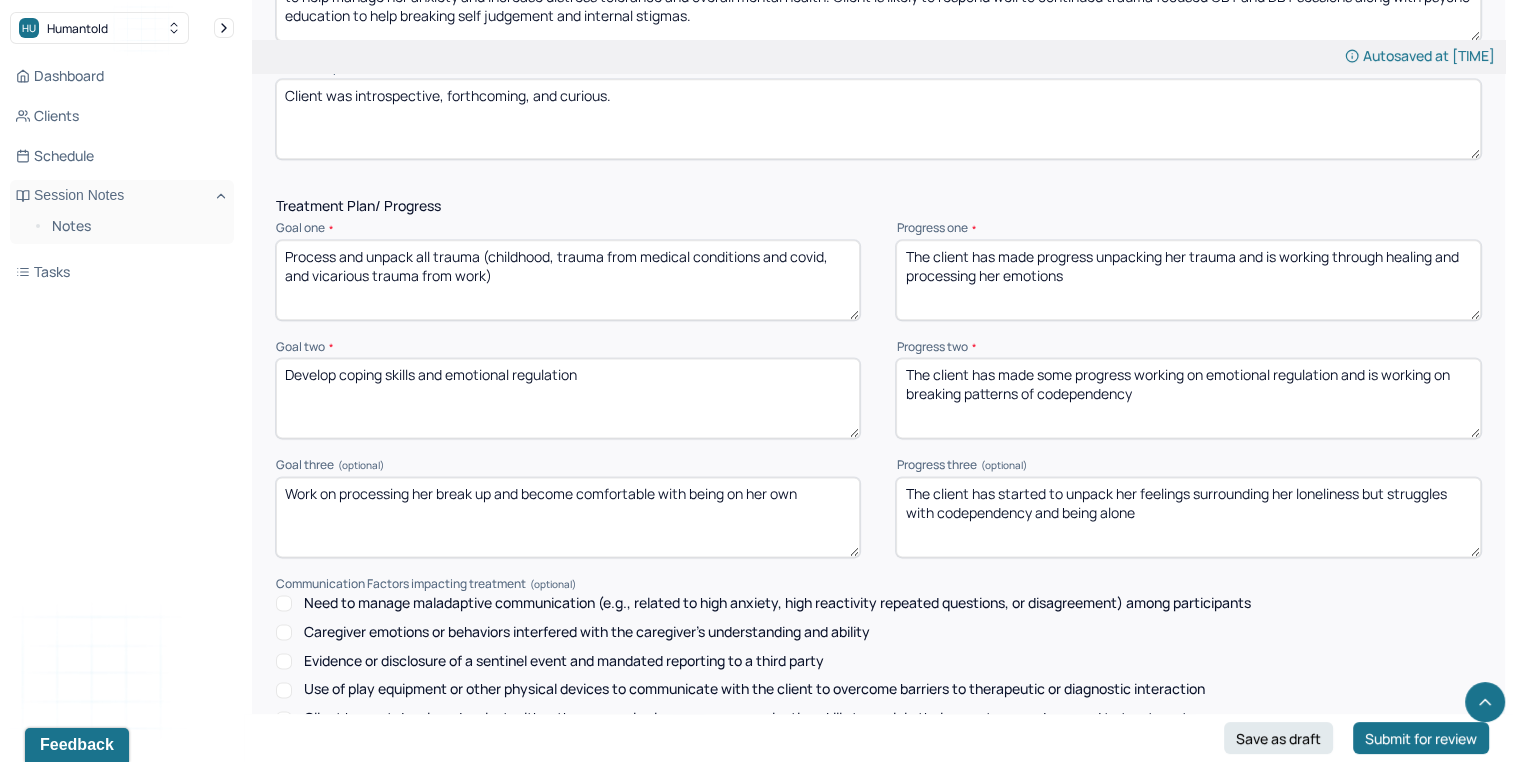 drag, startPoint x: 1138, startPoint y: 506, endPoint x: 1264, endPoint y: 610, distance: 163.37686 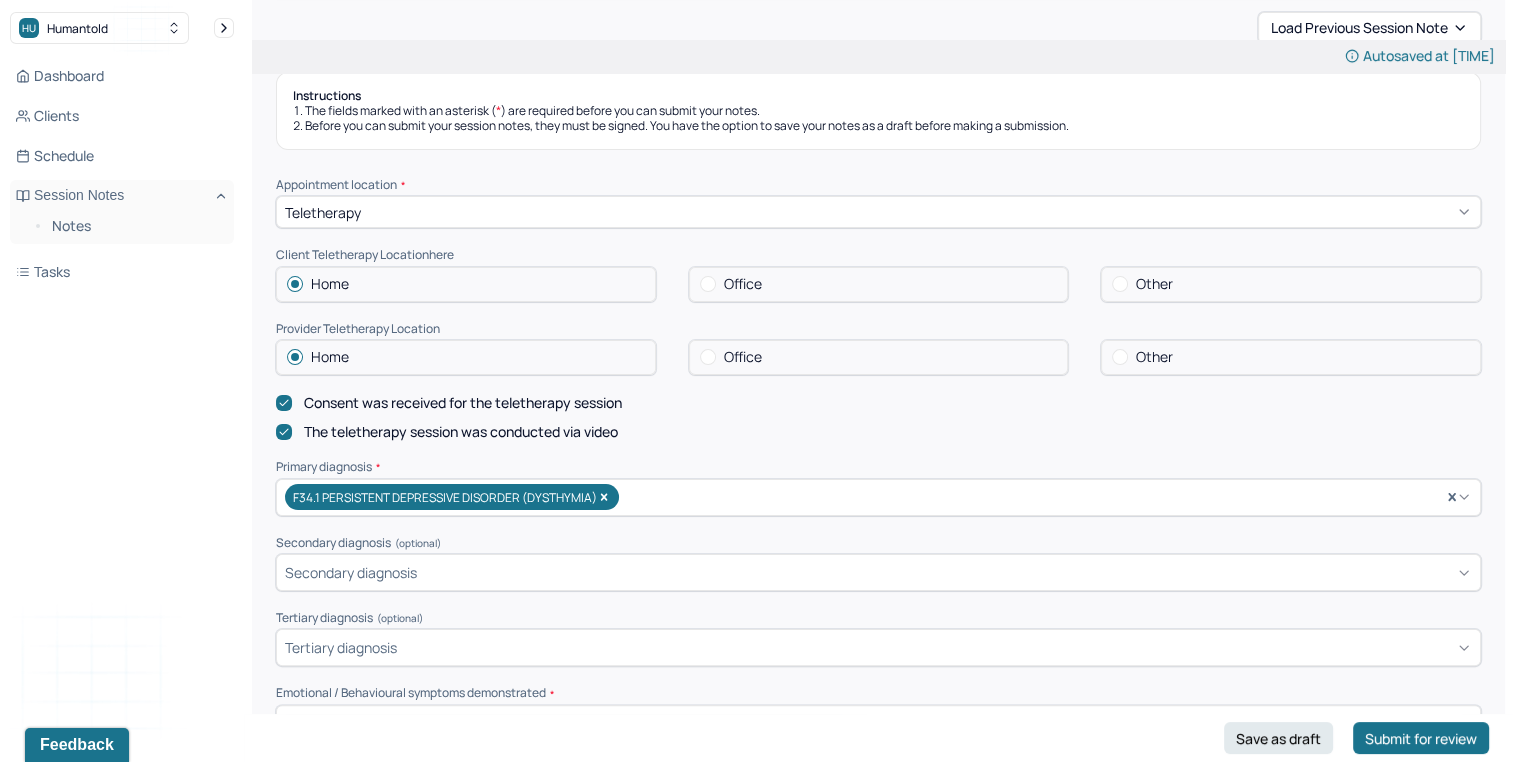 scroll, scrollTop: 0, scrollLeft: 0, axis: both 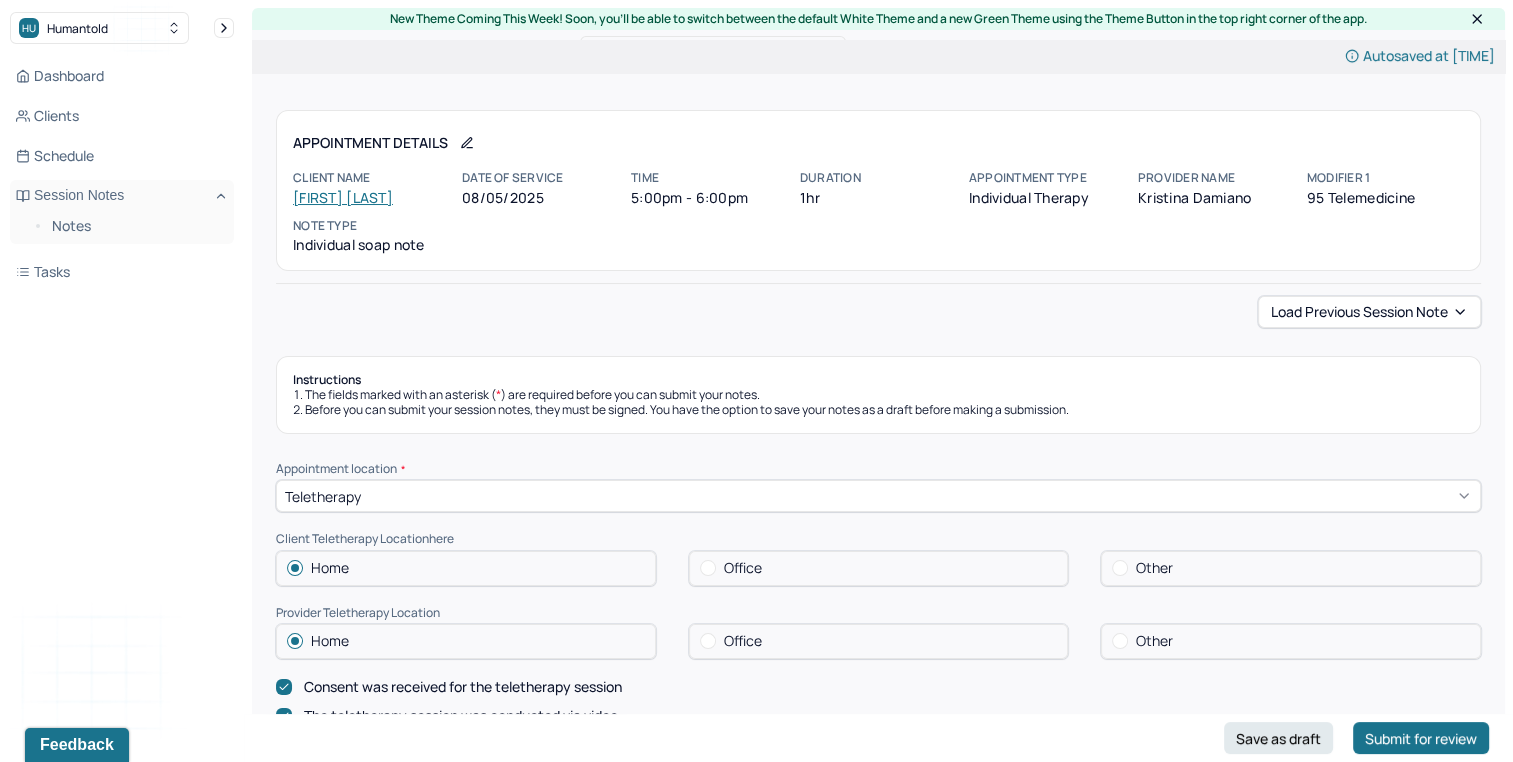 type on "The client has started to unpack her issues with attachment and relationships" 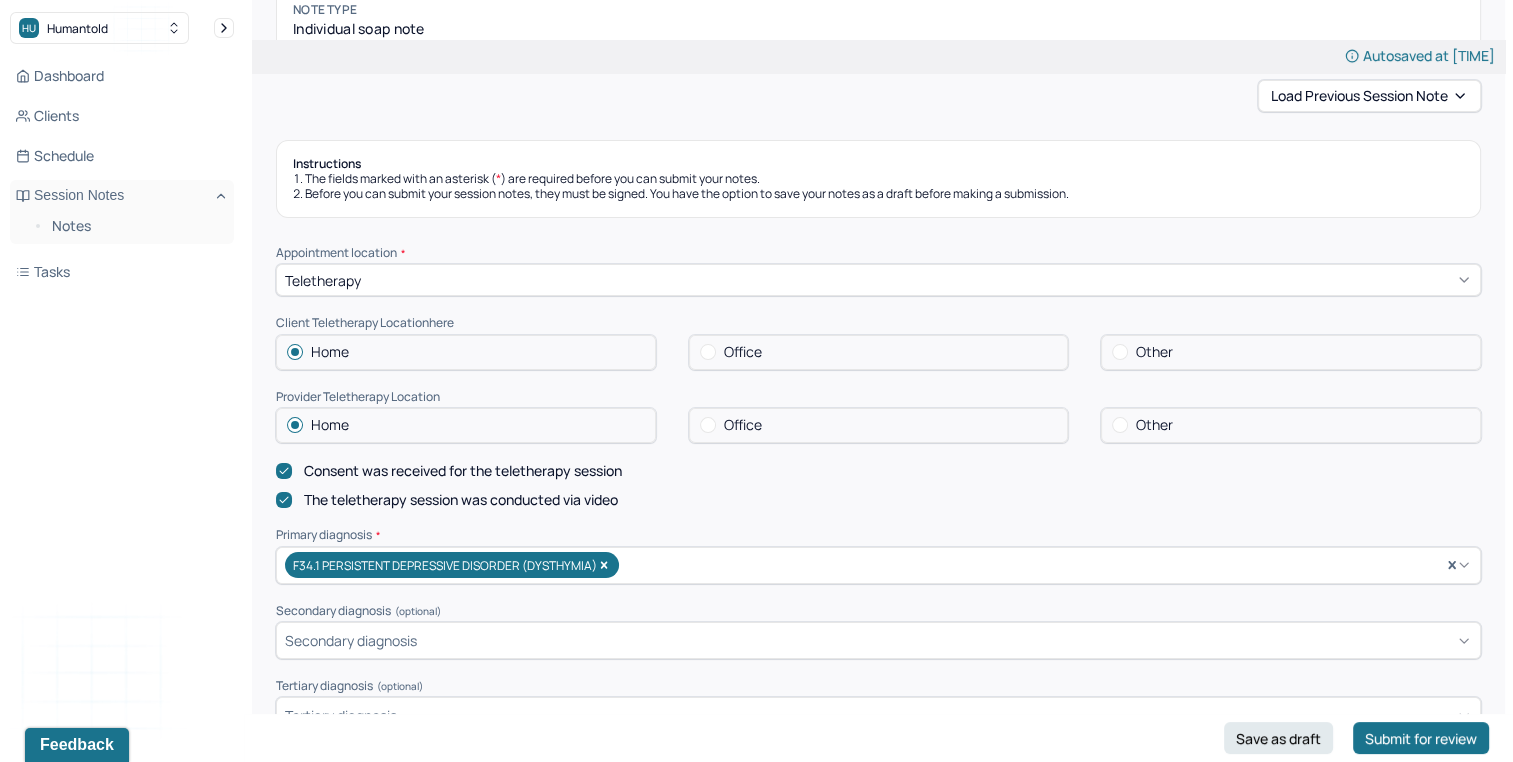scroll, scrollTop: 200, scrollLeft: 0, axis: vertical 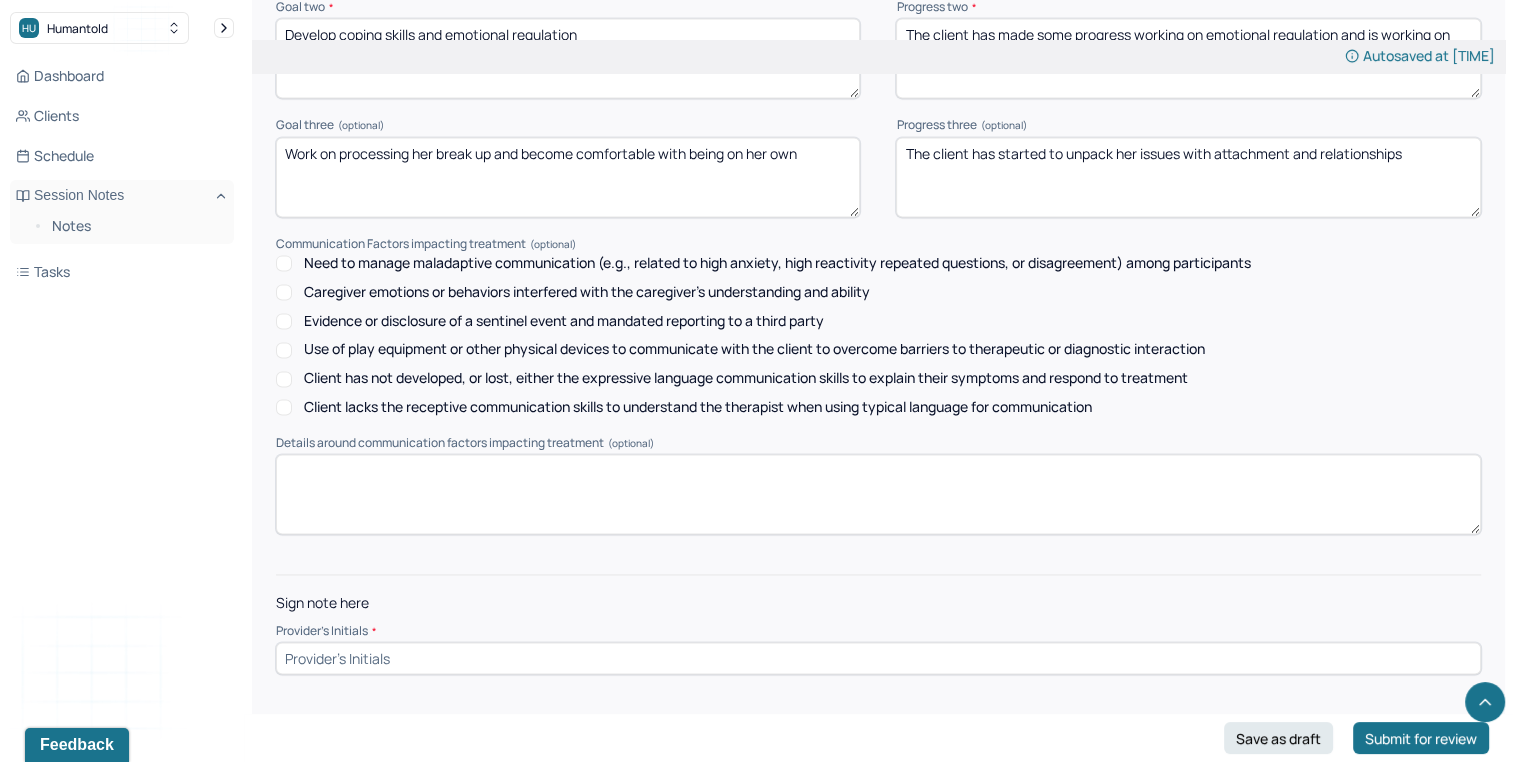 click on "Provider's Initials *" at bounding box center (878, 631) 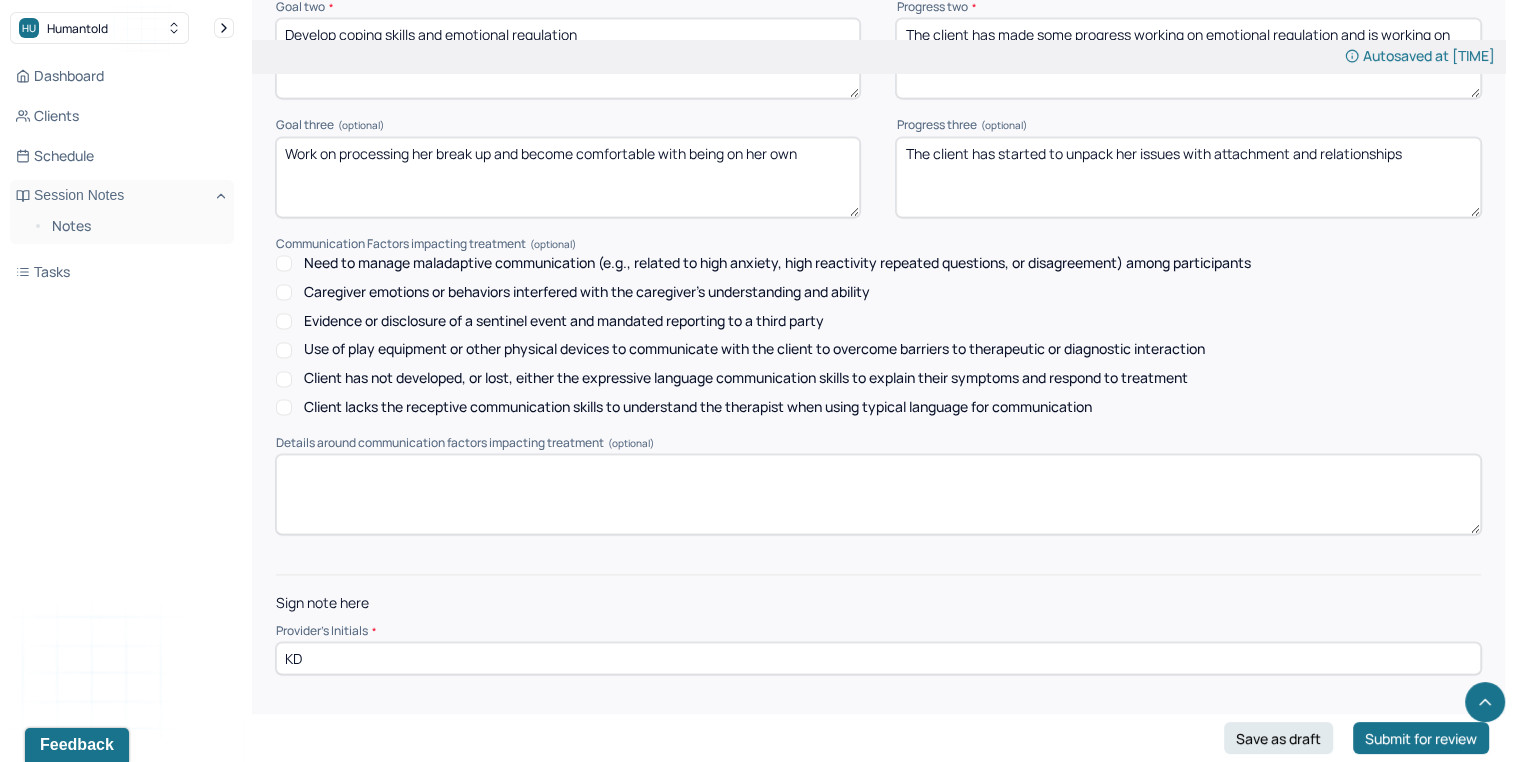 type on "KD" 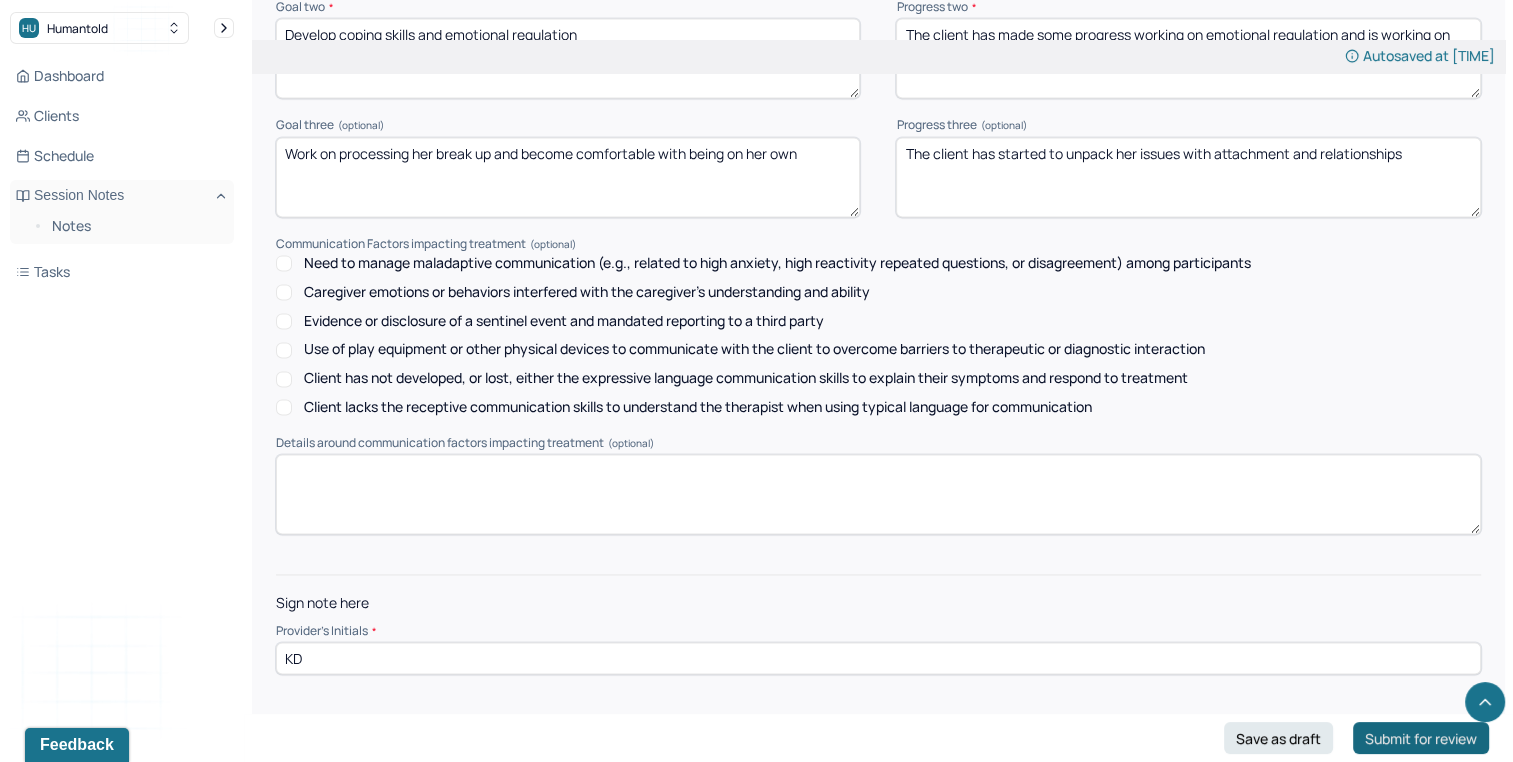 click on "Submit for review" at bounding box center (1421, 738) 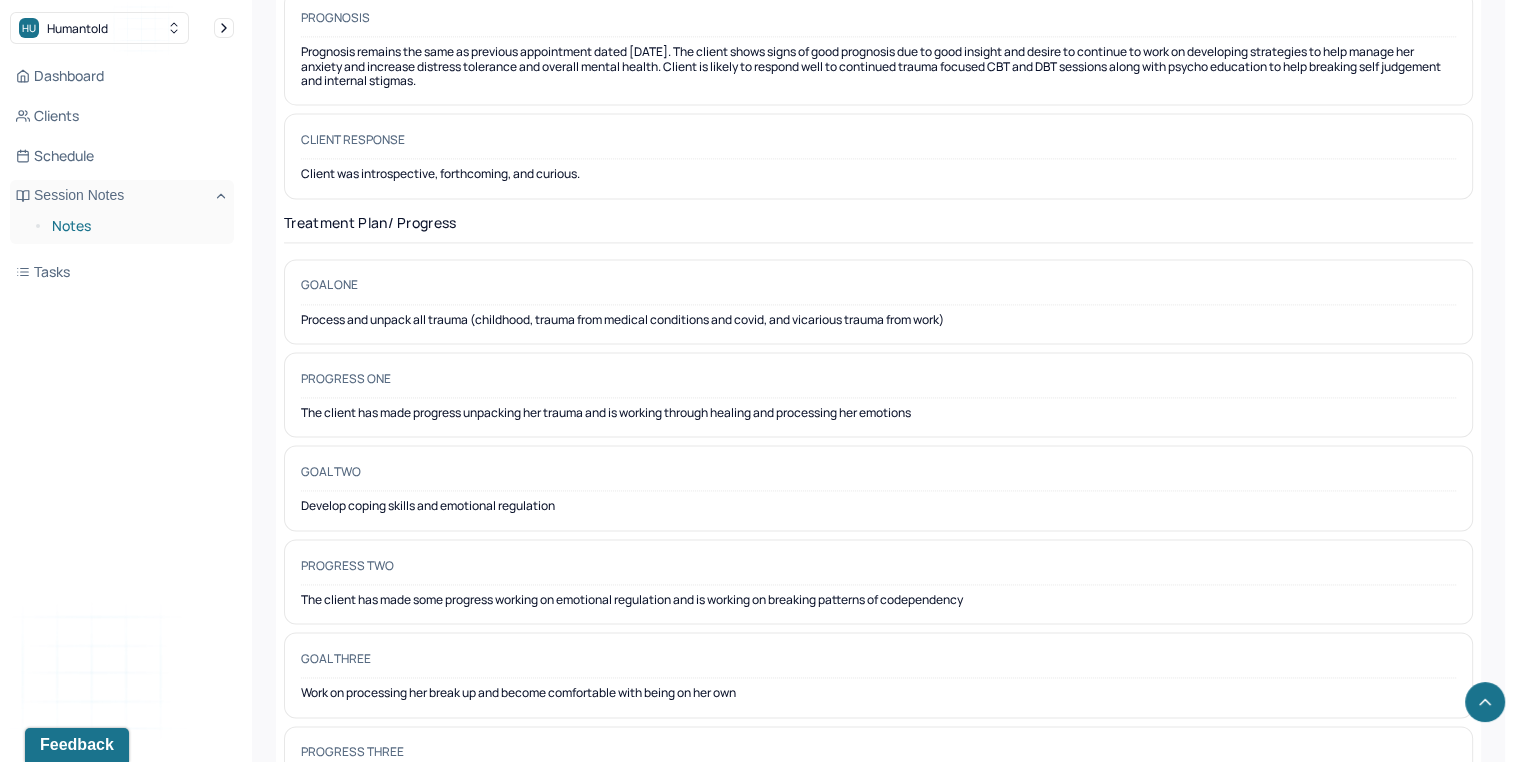 click on "Notes" at bounding box center (135, 226) 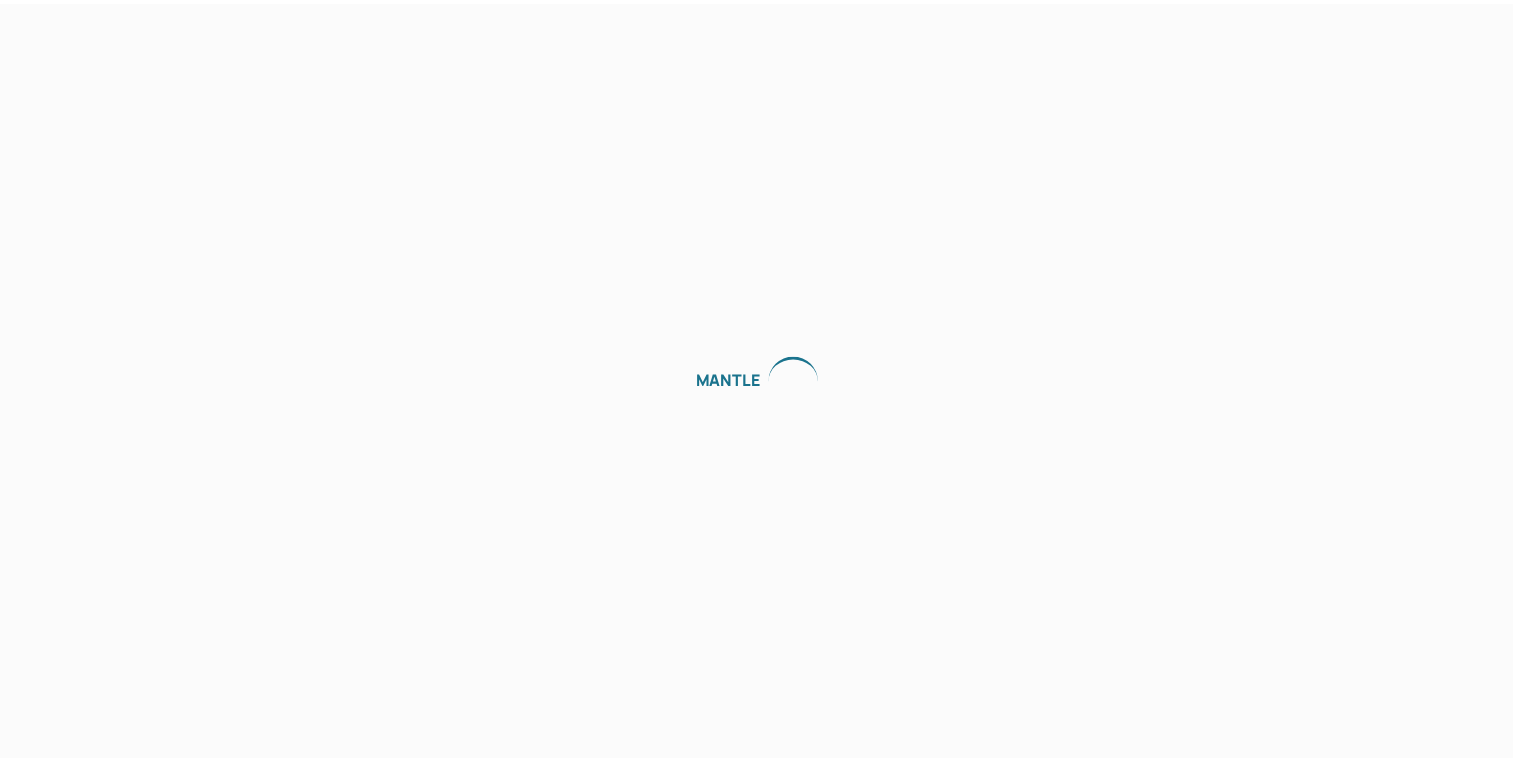 scroll, scrollTop: 0, scrollLeft: 0, axis: both 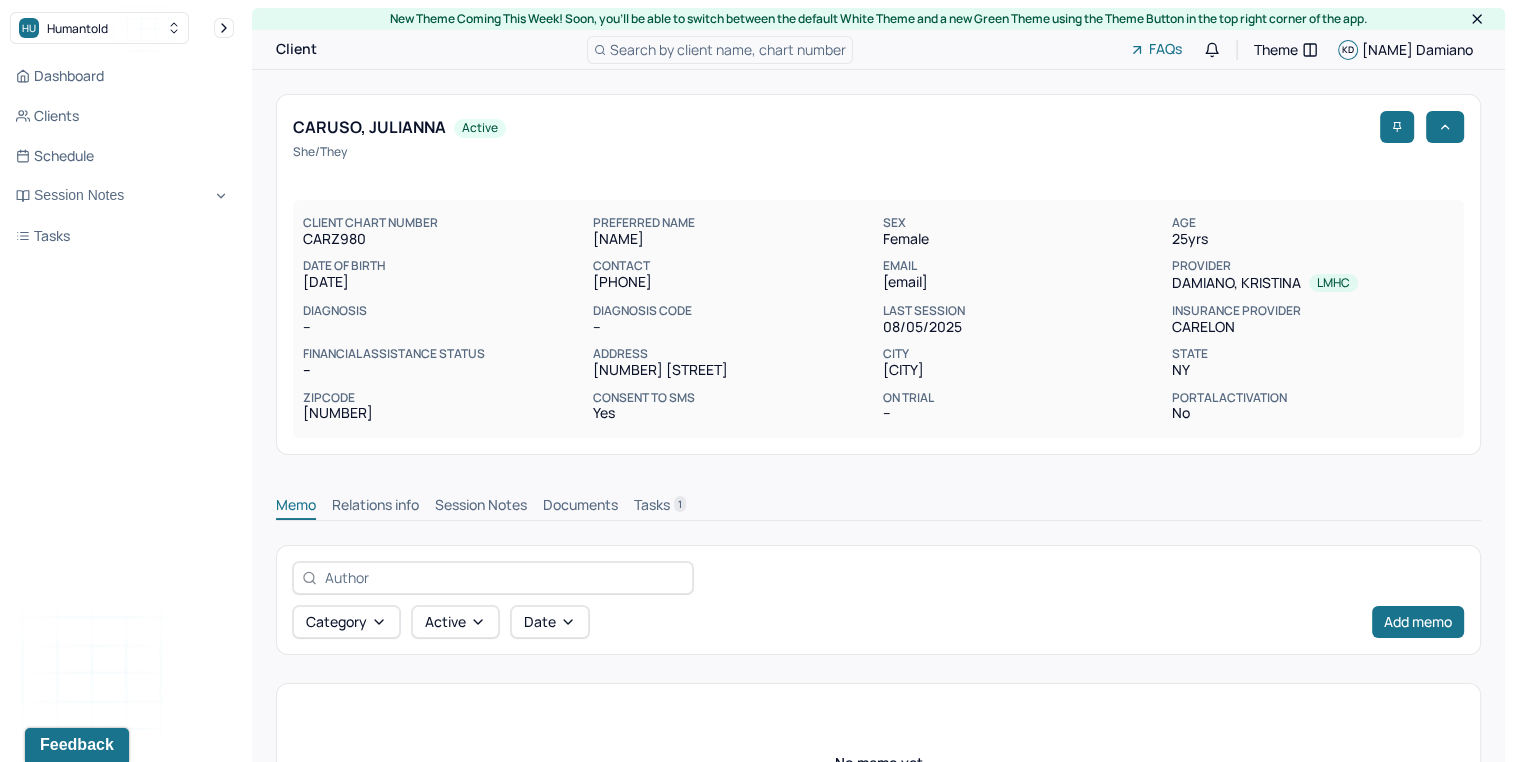 click on "Session Notes" at bounding box center (481, 507) 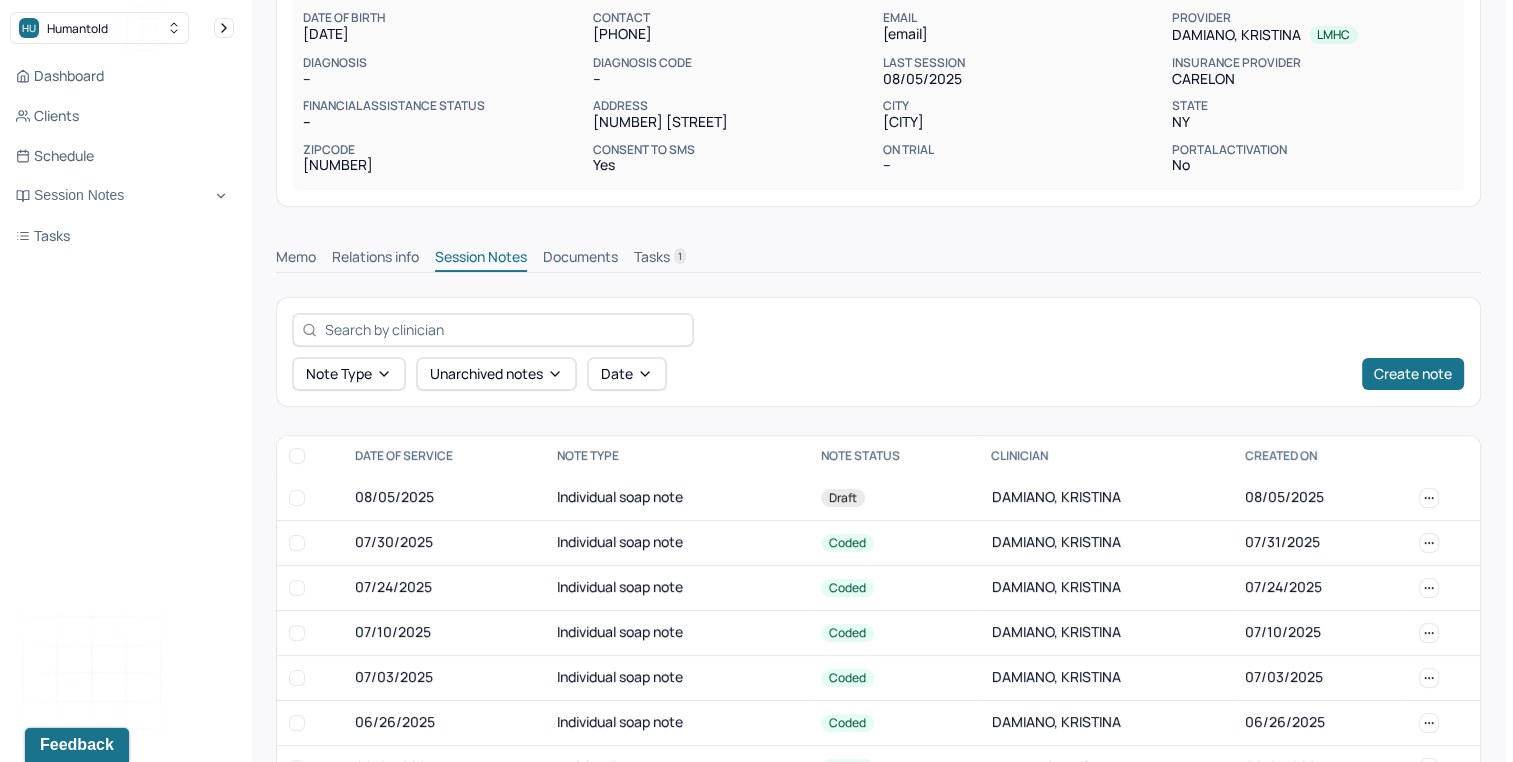 scroll, scrollTop: 246, scrollLeft: 0, axis: vertical 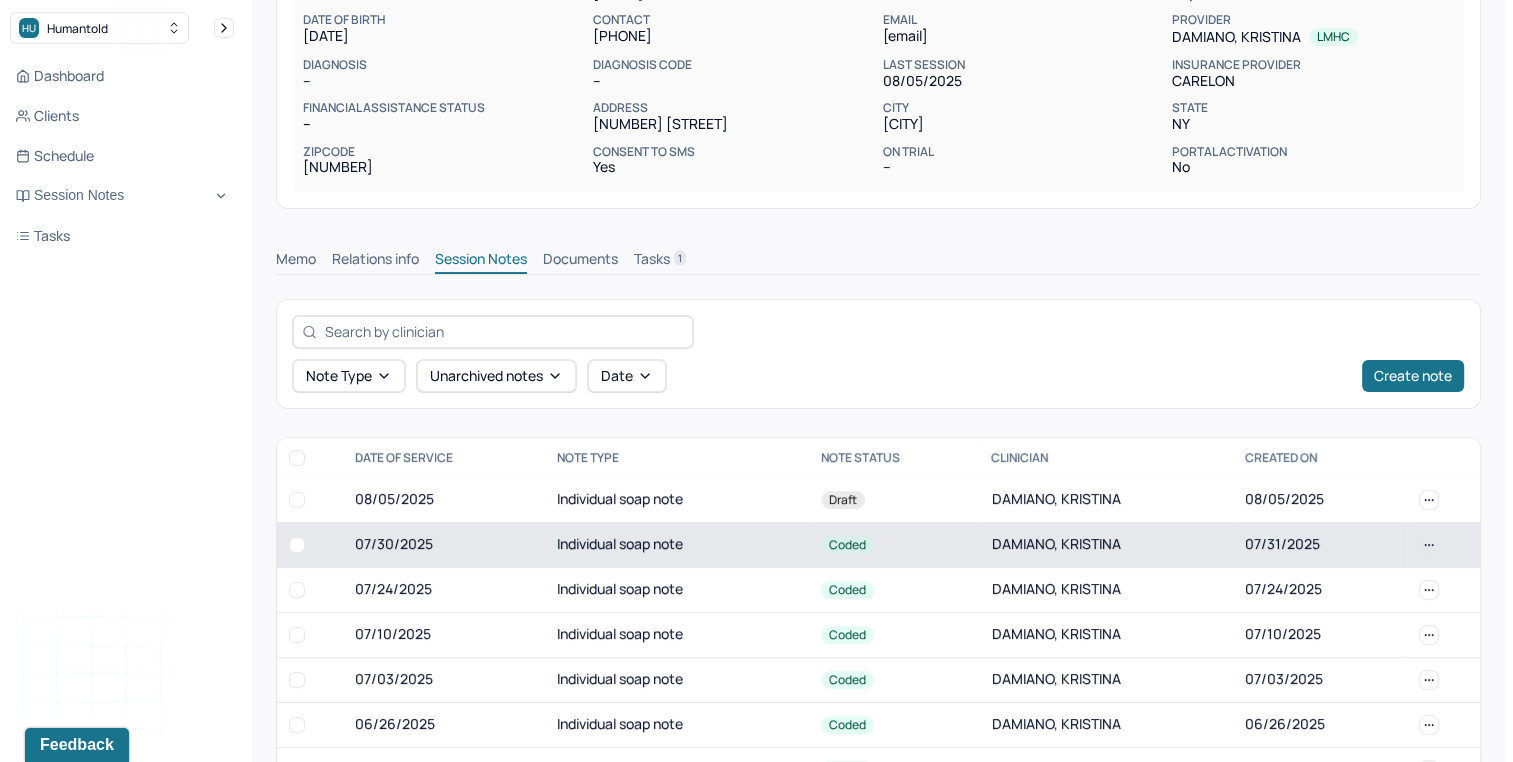click on "Individual soap note" at bounding box center [676, 544] 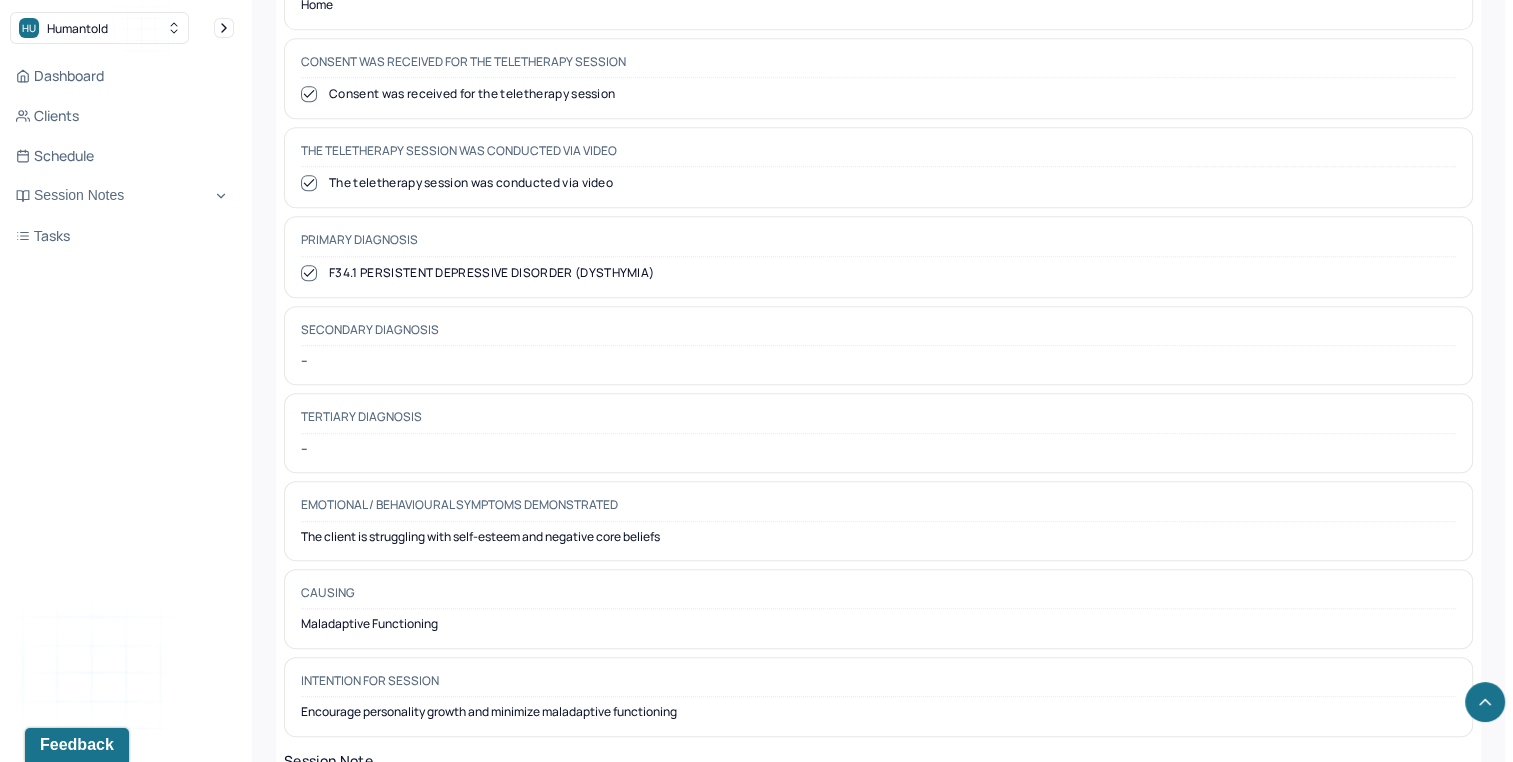 scroll, scrollTop: 1029, scrollLeft: 0, axis: vertical 